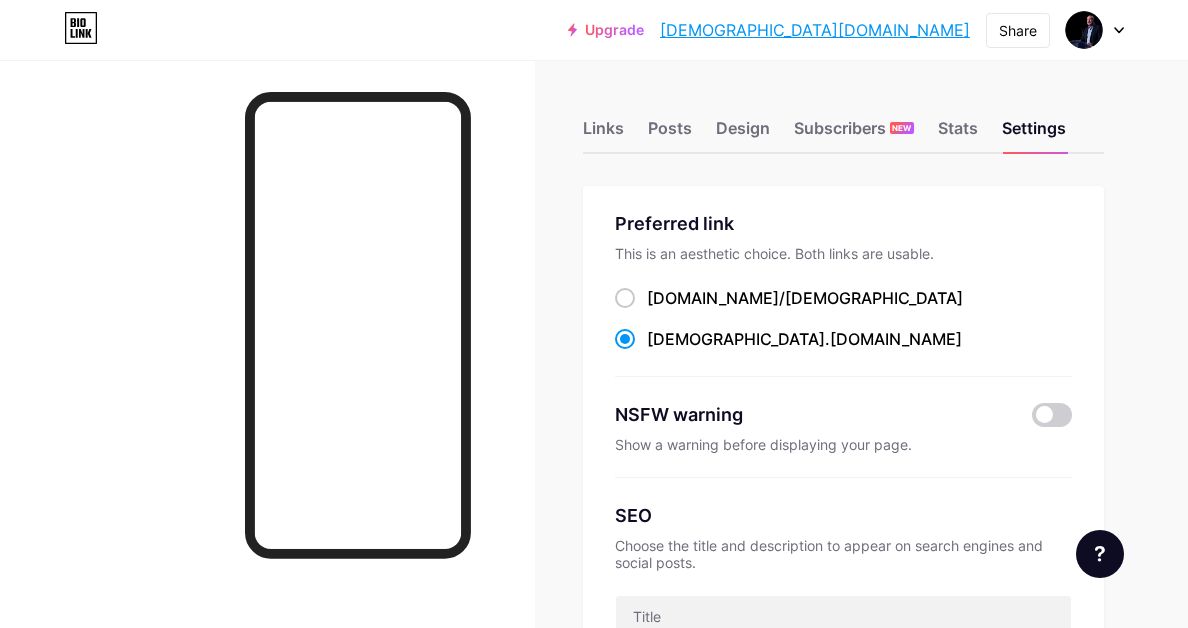 scroll, scrollTop: 0, scrollLeft: 0, axis: both 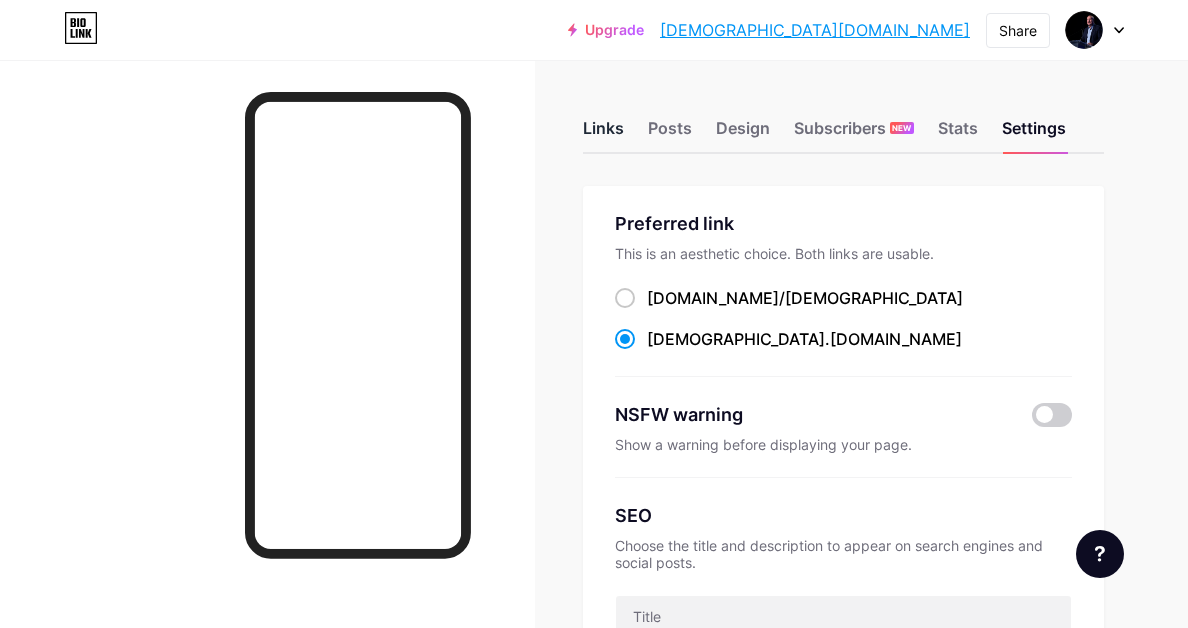 click on "Links" at bounding box center (603, 134) 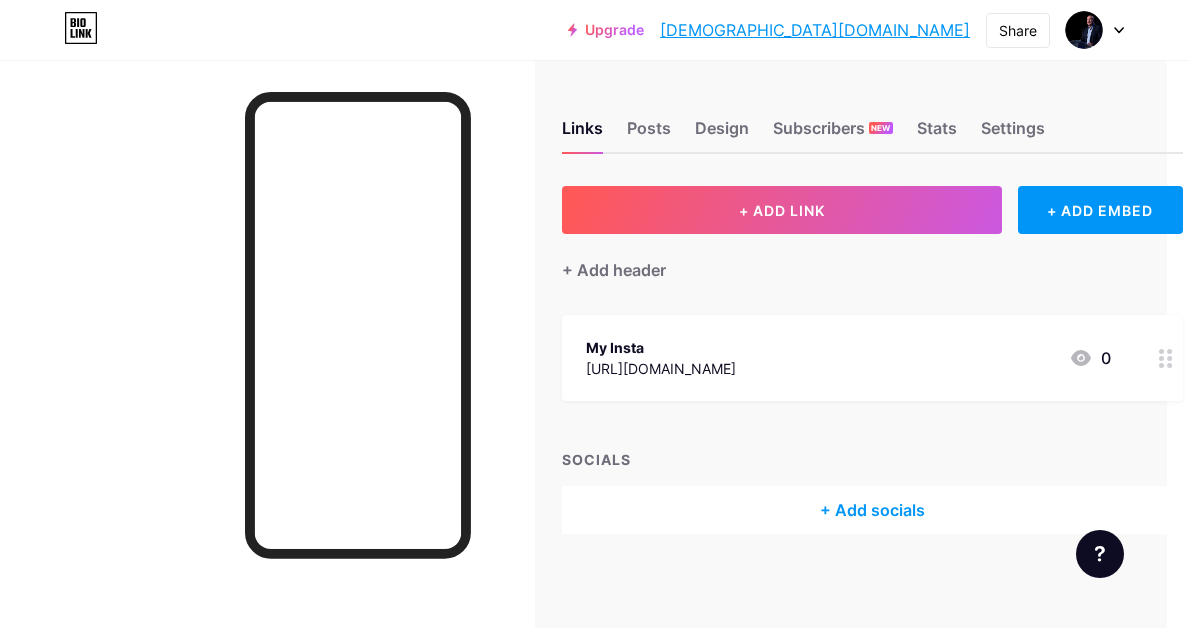 scroll, scrollTop: 0, scrollLeft: 20, axis: horizontal 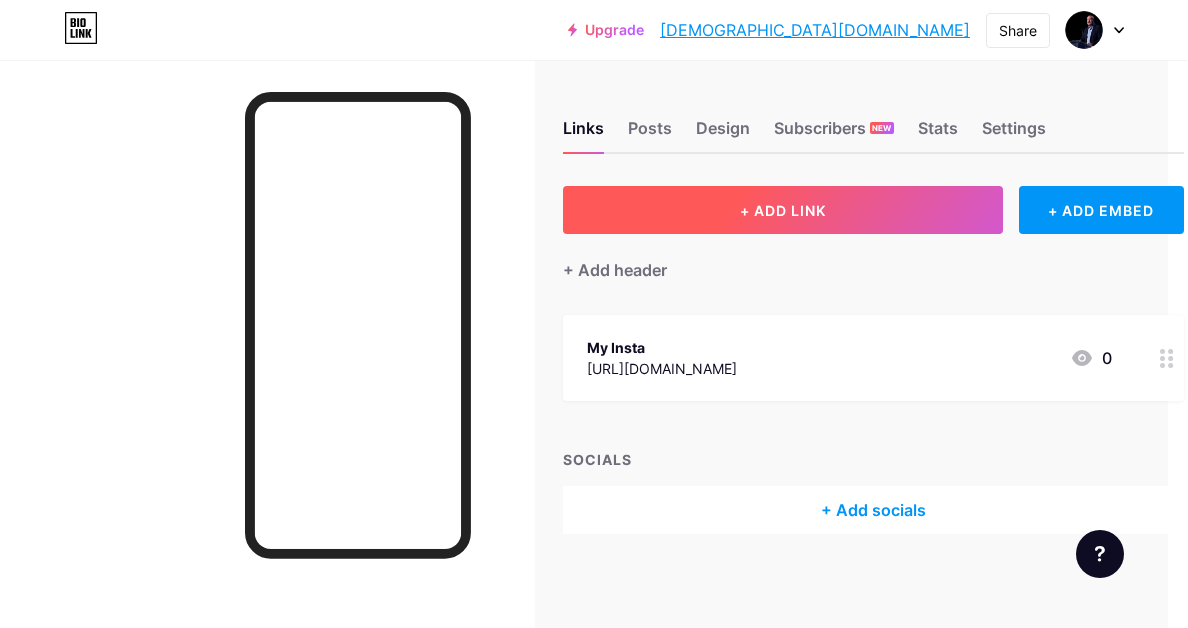 click on "+ ADD LINK" at bounding box center [783, 210] 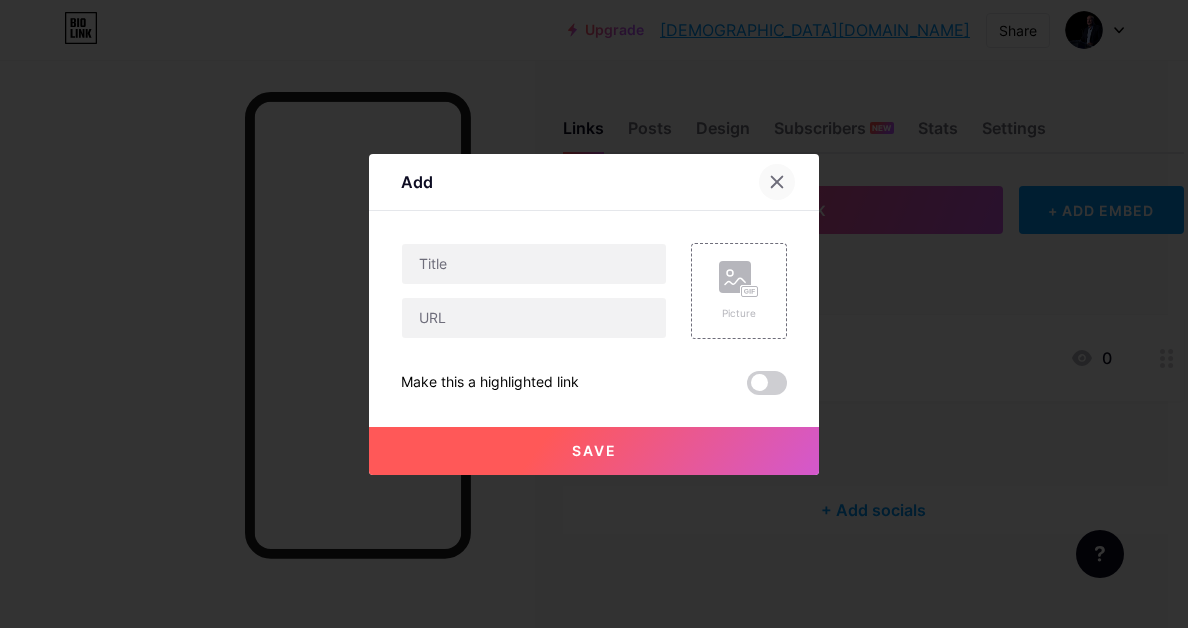 click 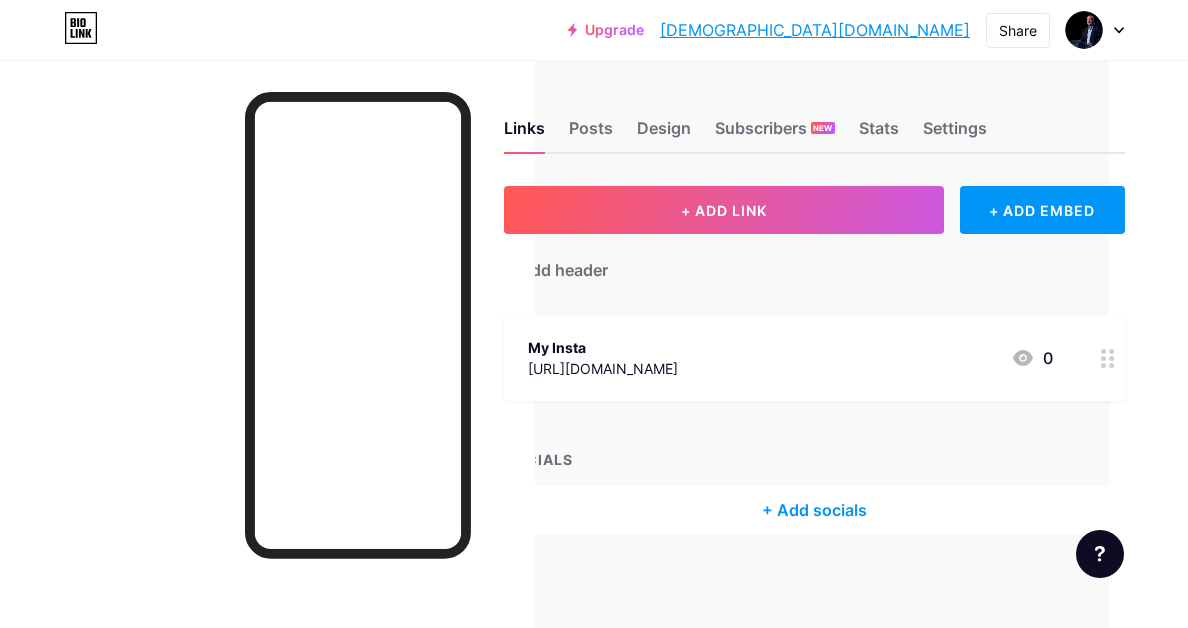 scroll, scrollTop: 0, scrollLeft: 99, axis: horizontal 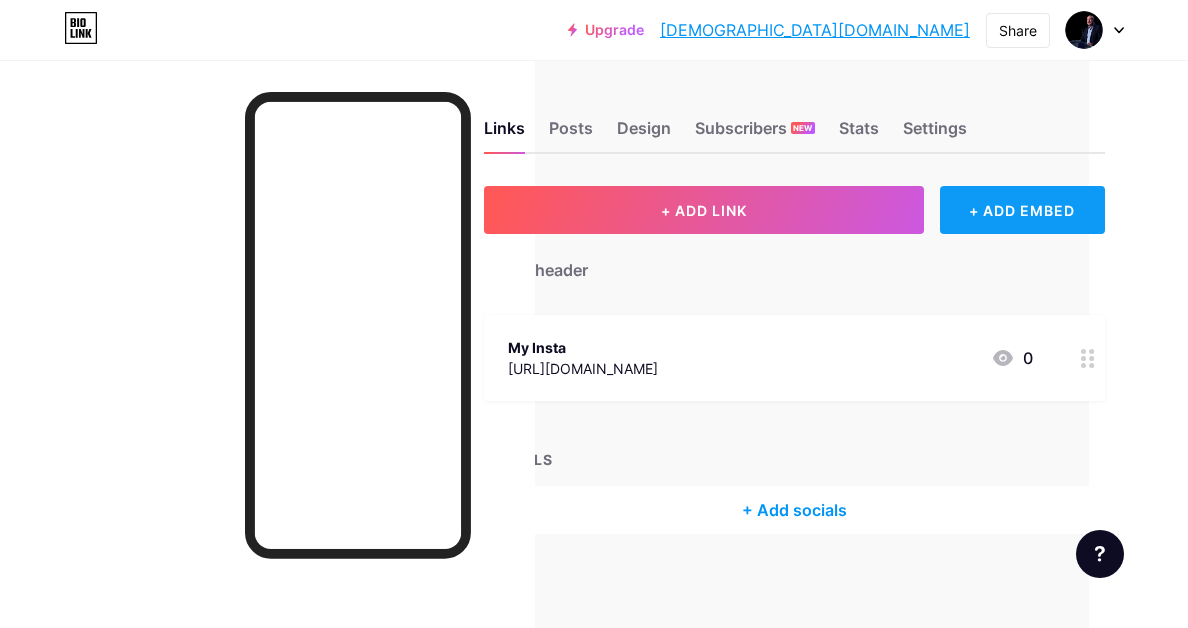 click on "+ ADD EMBED" at bounding box center [1022, 210] 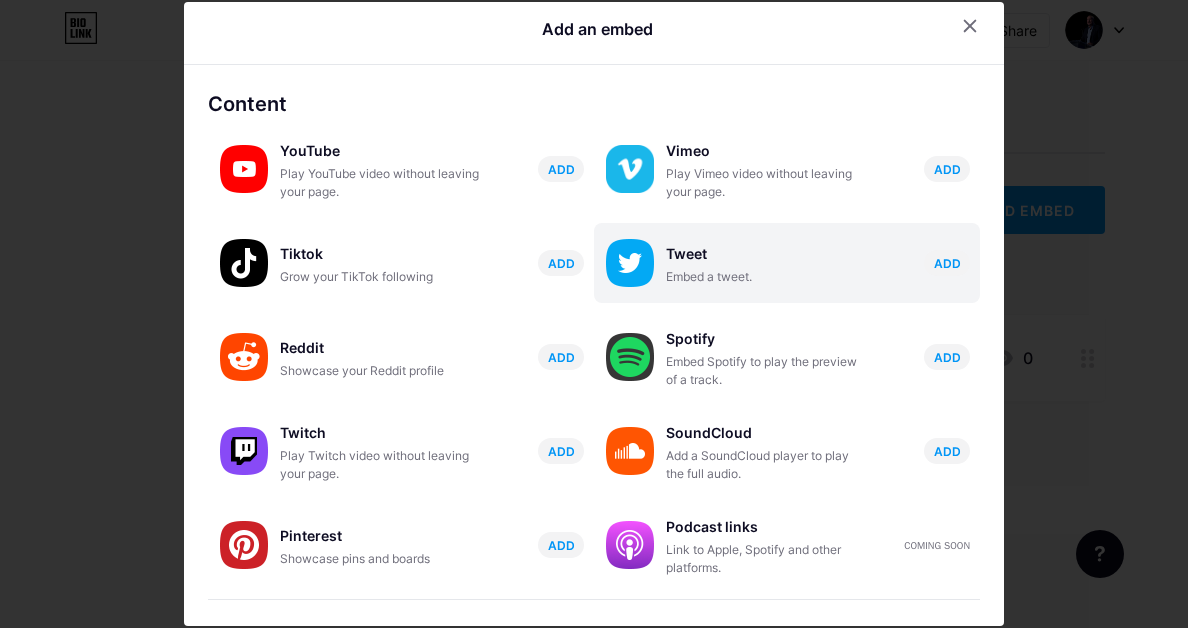 scroll, scrollTop: 0, scrollLeft: 0, axis: both 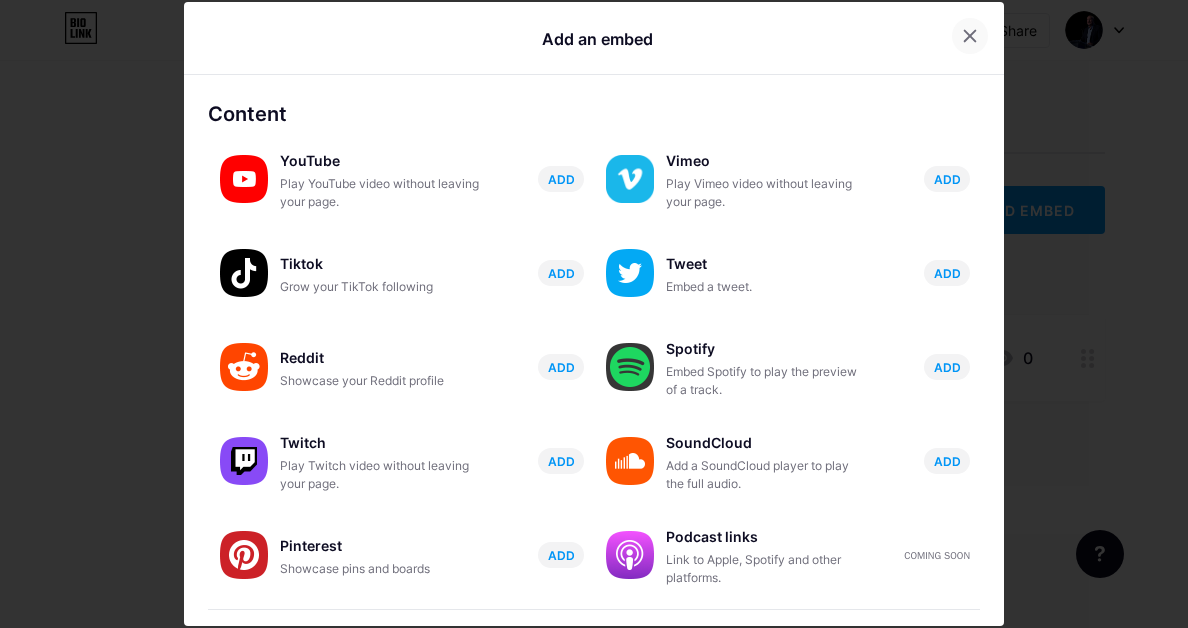 click 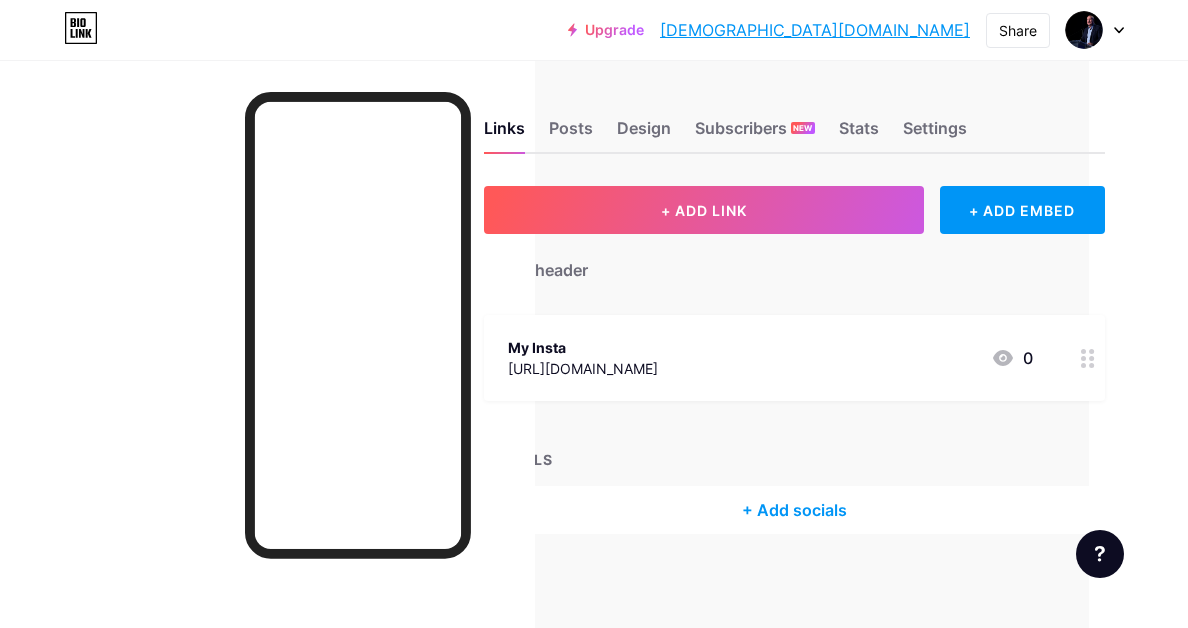 scroll, scrollTop: 5, scrollLeft: 99, axis: both 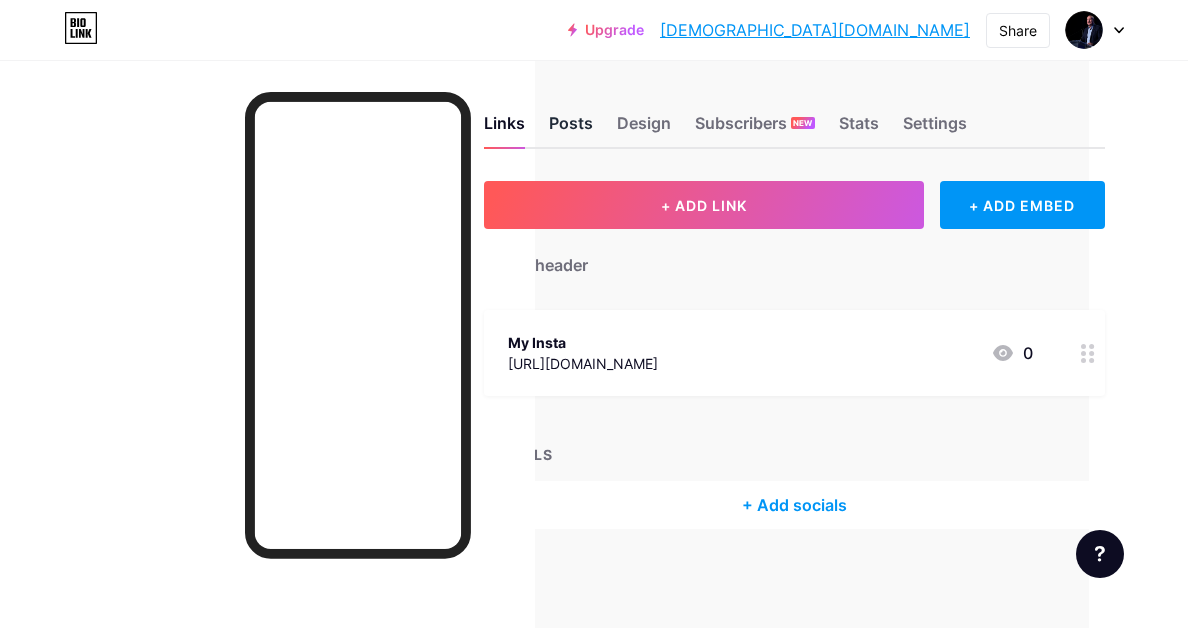 click on "Posts" at bounding box center [571, 129] 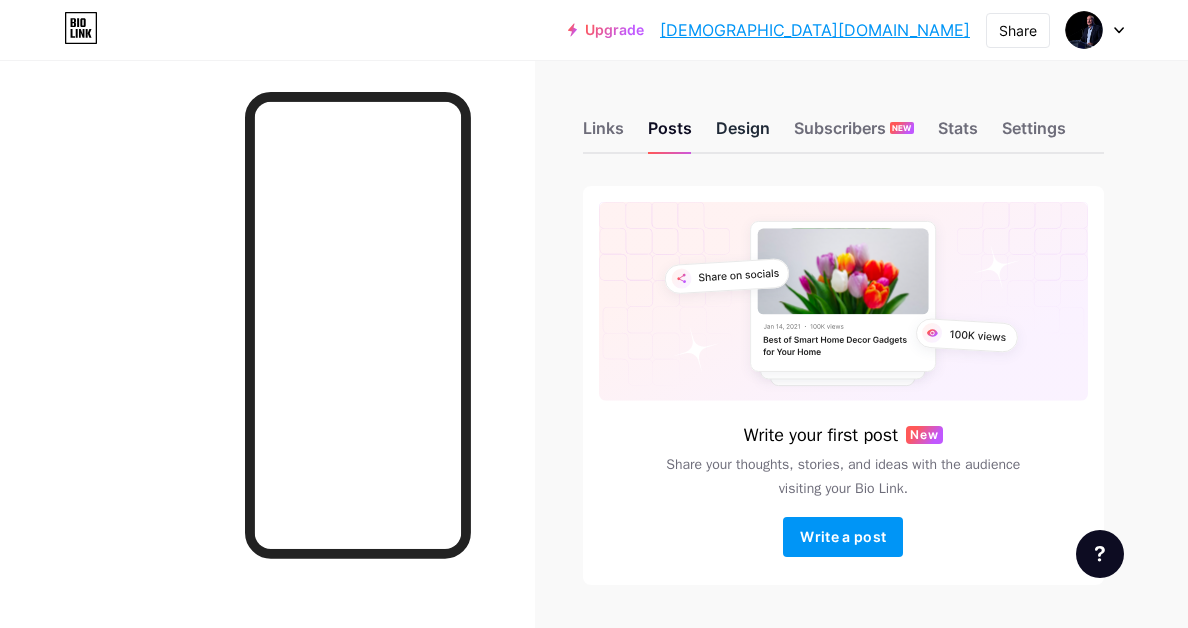click on "Design" at bounding box center [743, 134] 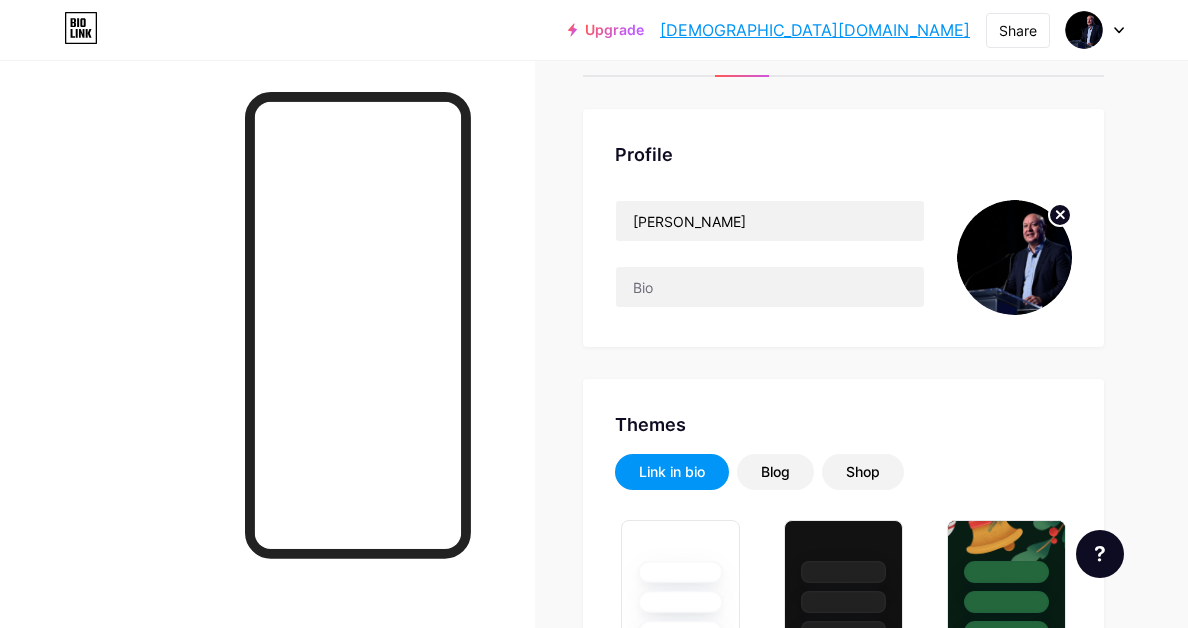 scroll, scrollTop: 0, scrollLeft: 0, axis: both 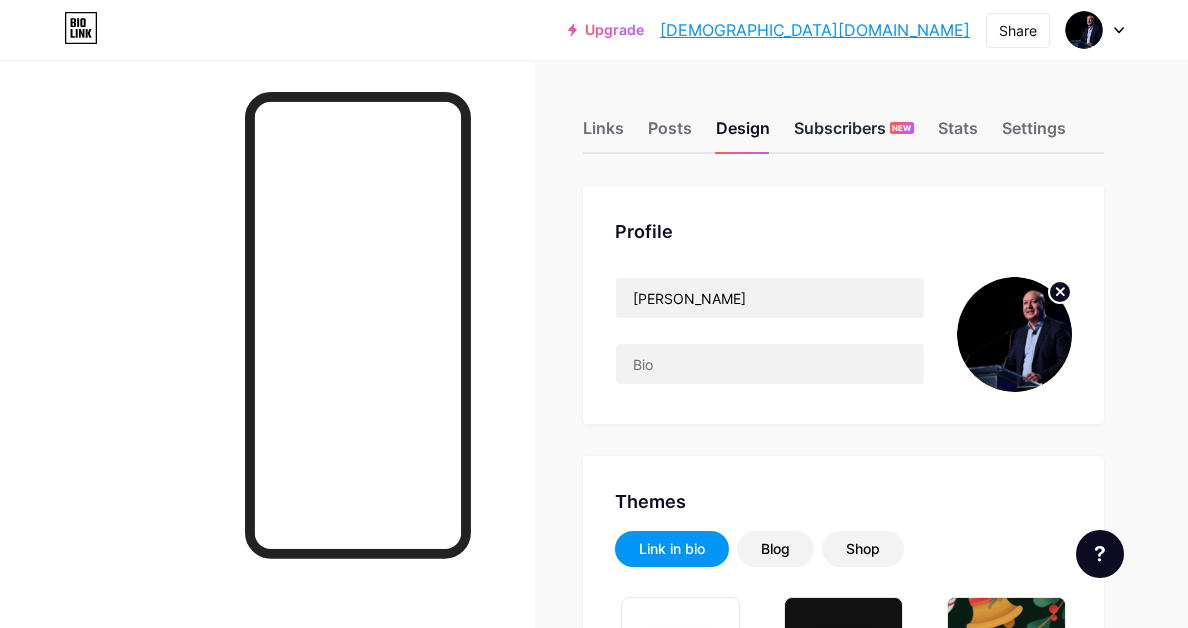 click on "Subscribers
NEW" at bounding box center (854, 134) 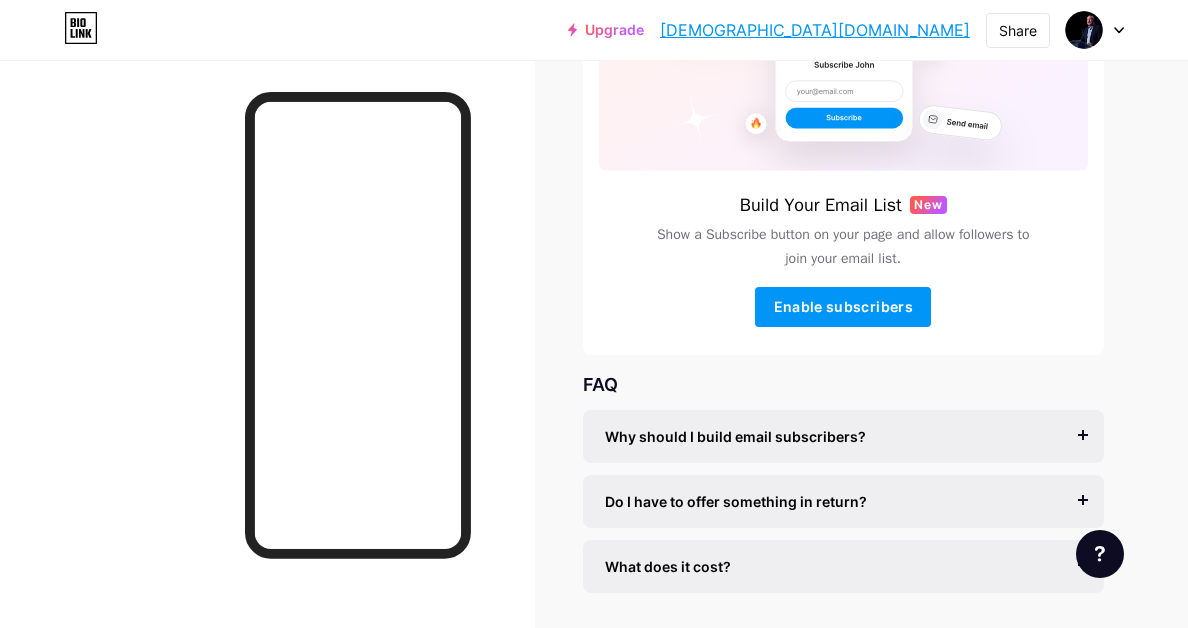 scroll, scrollTop: 295, scrollLeft: 0, axis: vertical 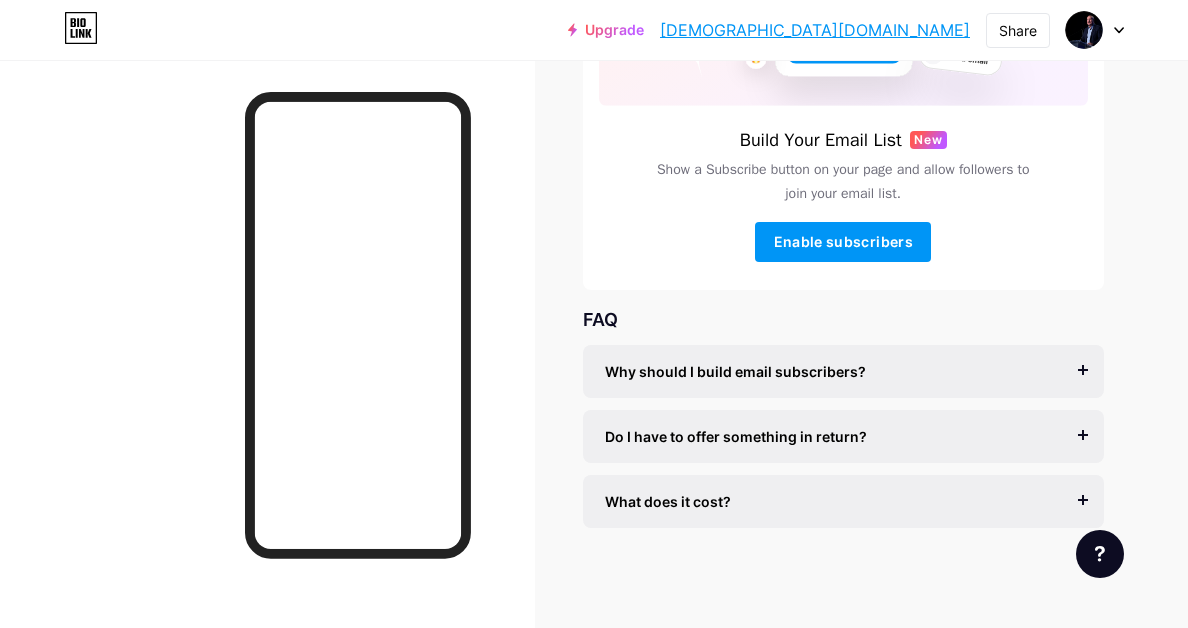 click on "What does it cost?   It’s free to get started, and you can accept unlimited subscribers. You only pay ($10/month) when you start sending emails." at bounding box center [843, 501] 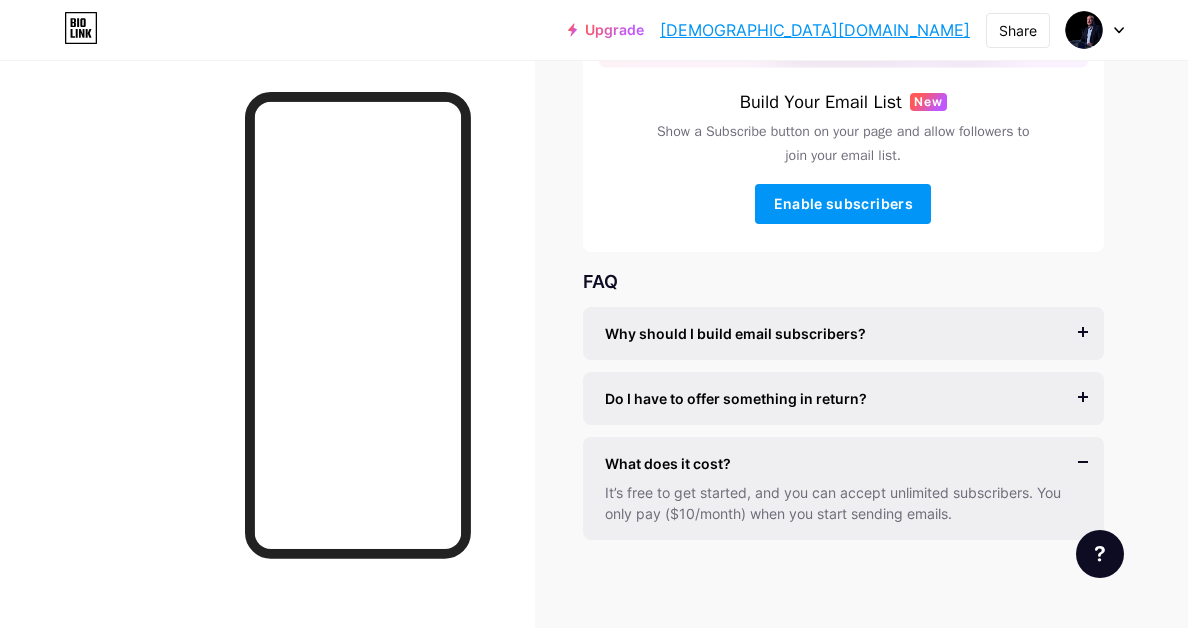 scroll, scrollTop: 345, scrollLeft: 0, axis: vertical 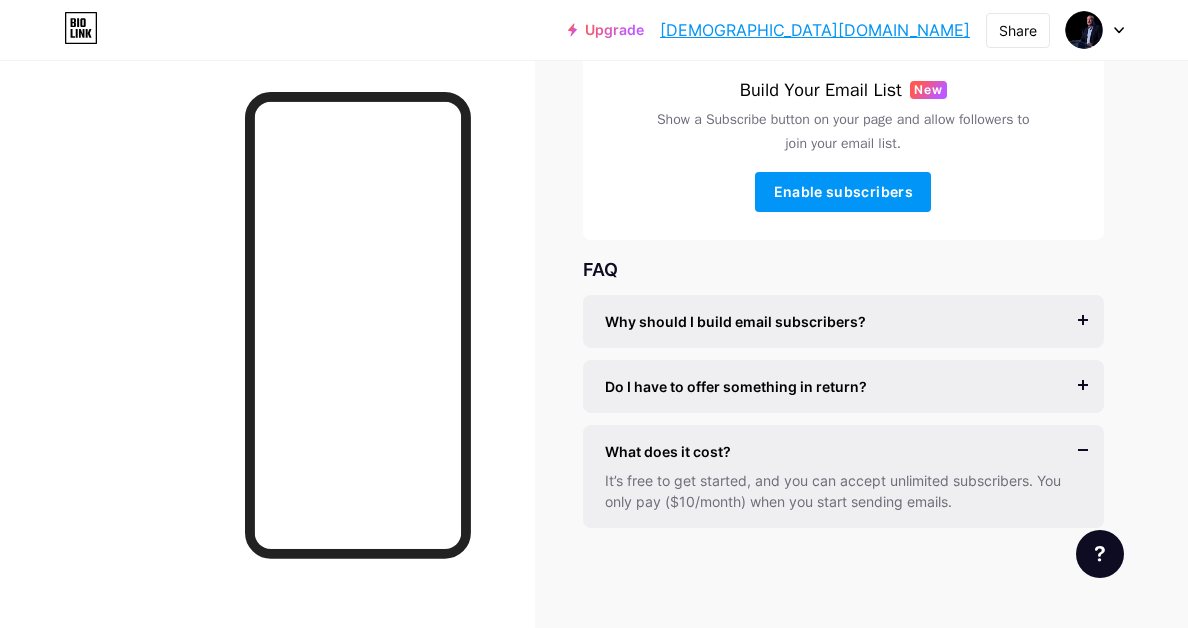 click on "What does it cost?   It’s free to get started, and you can accept unlimited subscribers. You only pay ($10/month) when you start sending emails." at bounding box center [843, 476] 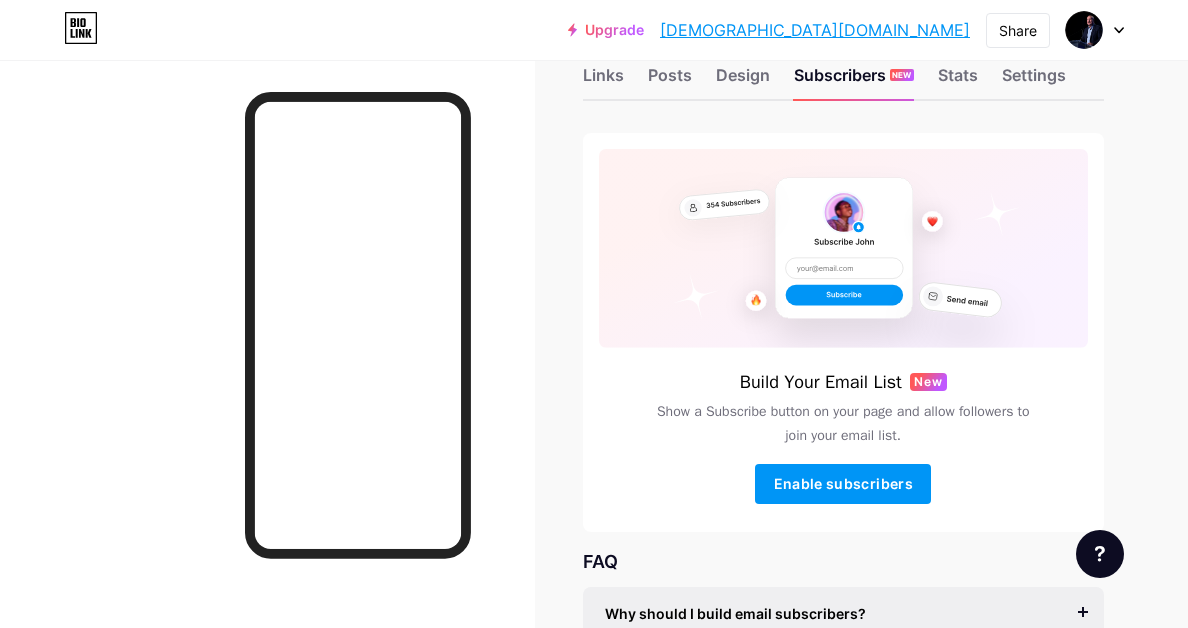 scroll, scrollTop: 0, scrollLeft: 0, axis: both 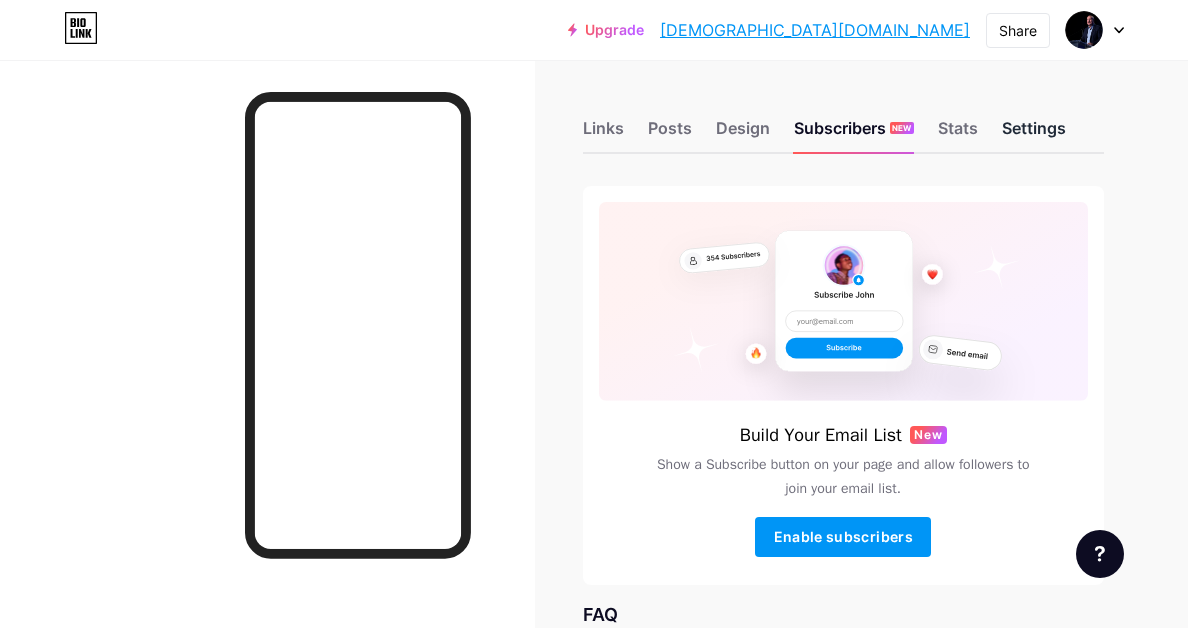 click on "Settings" at bounding box center [1034, 134] 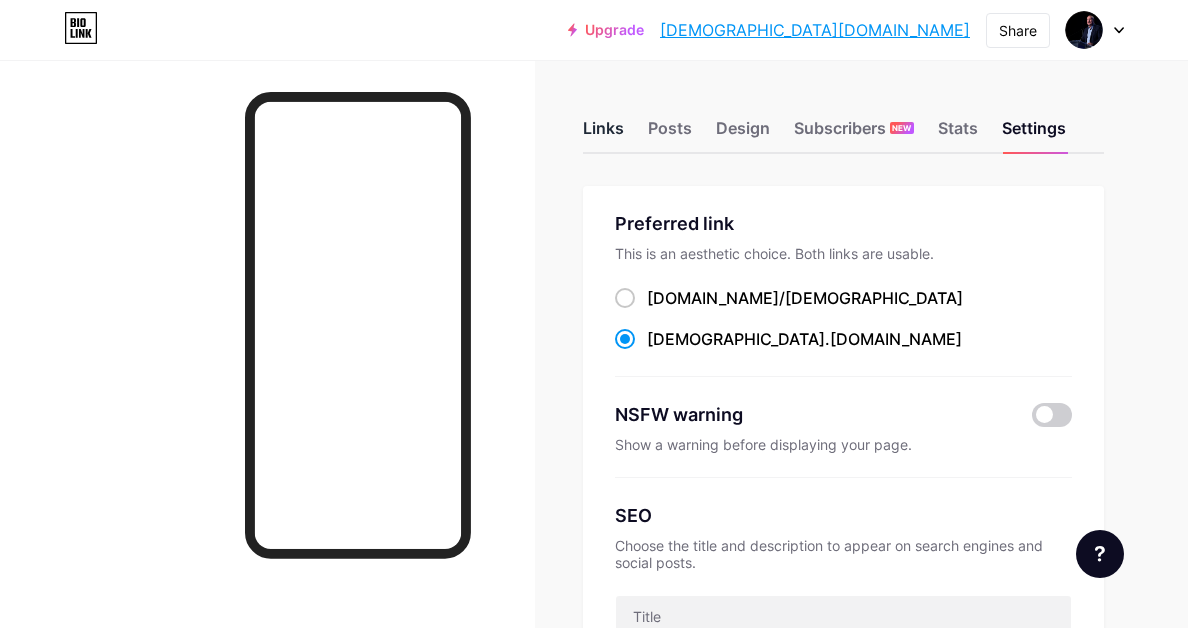 click on "Links" at bounding box center [603, 134] 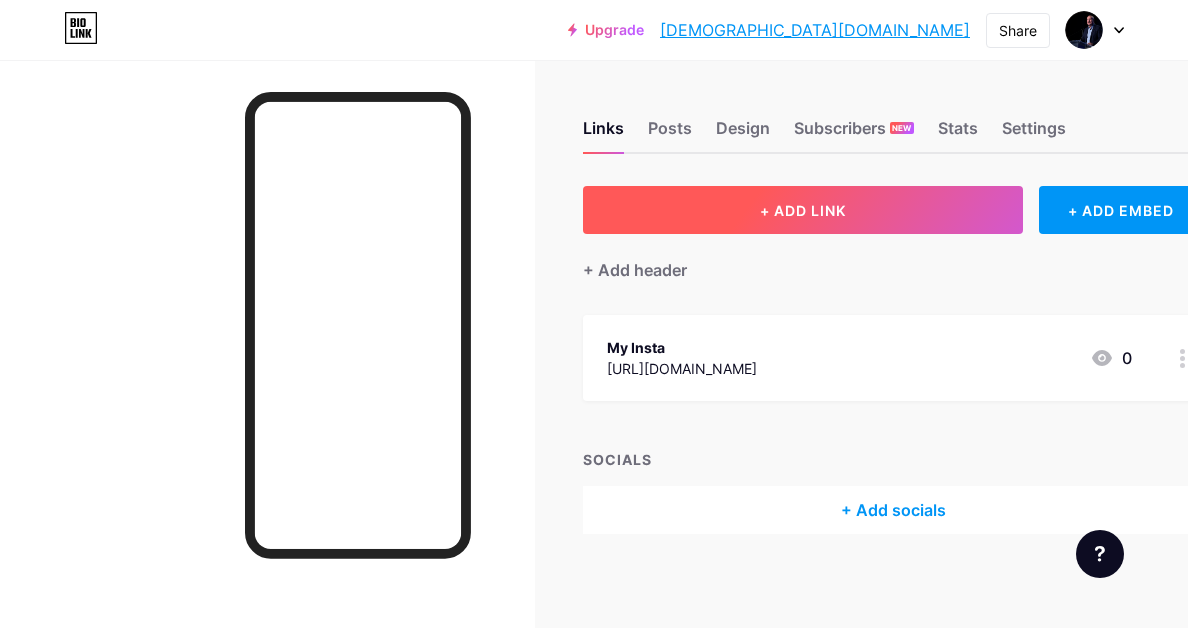 click on "+ ADD LINK" at bounding box center [803, 210] 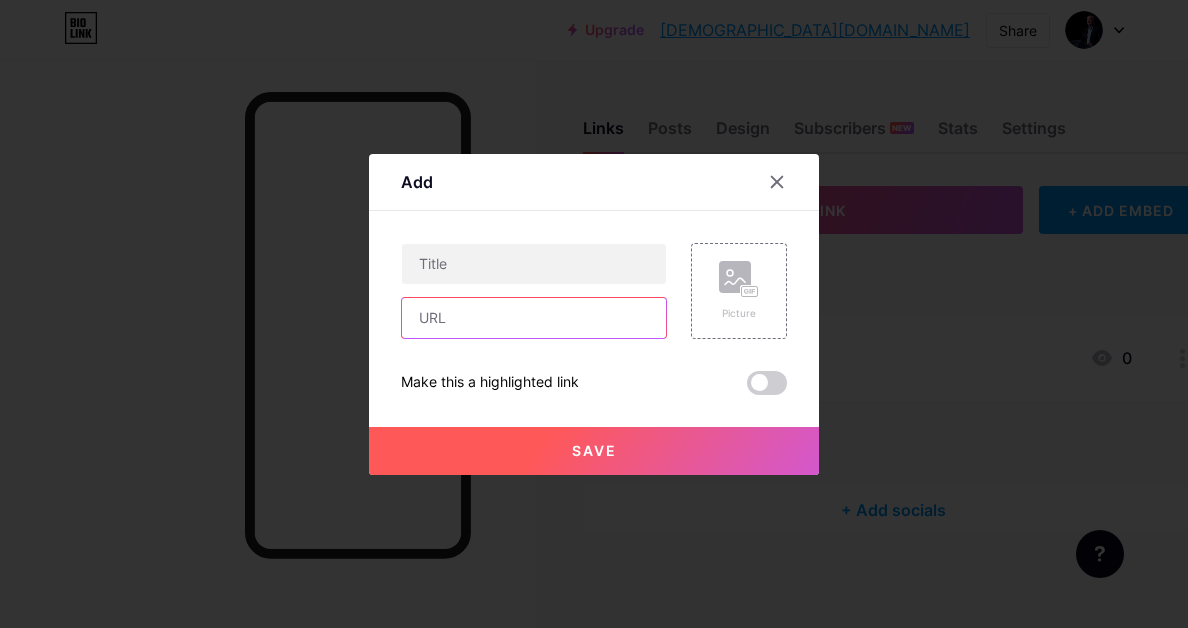 click at bounding box center (534, 318) 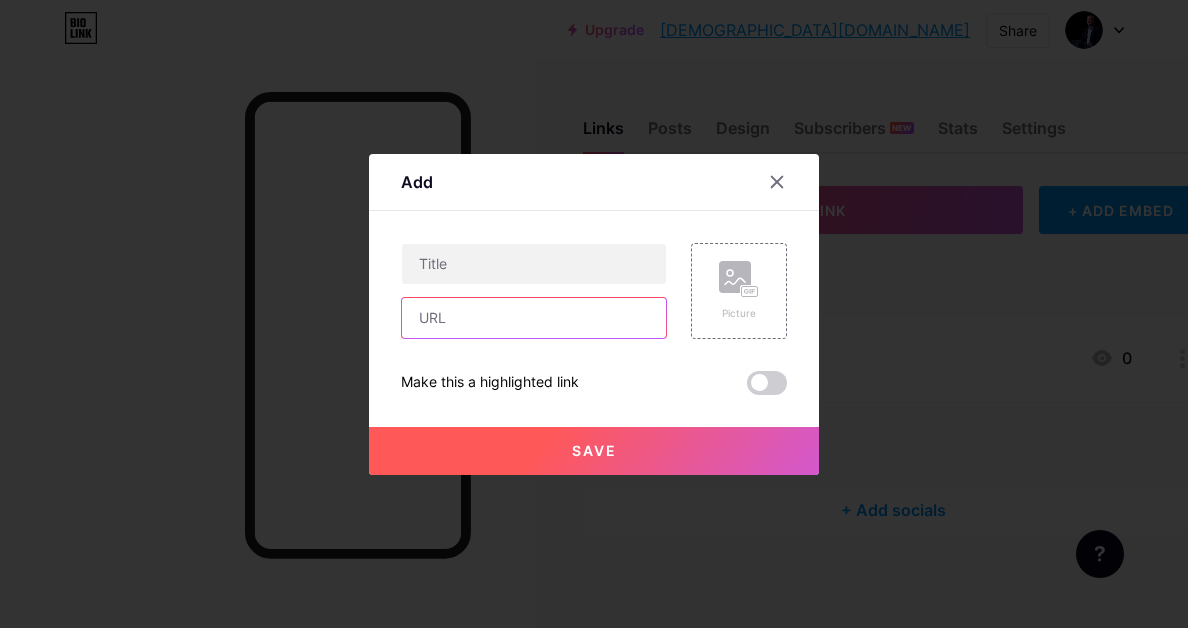 paste on "https://form.jotform.me/251927918714164" 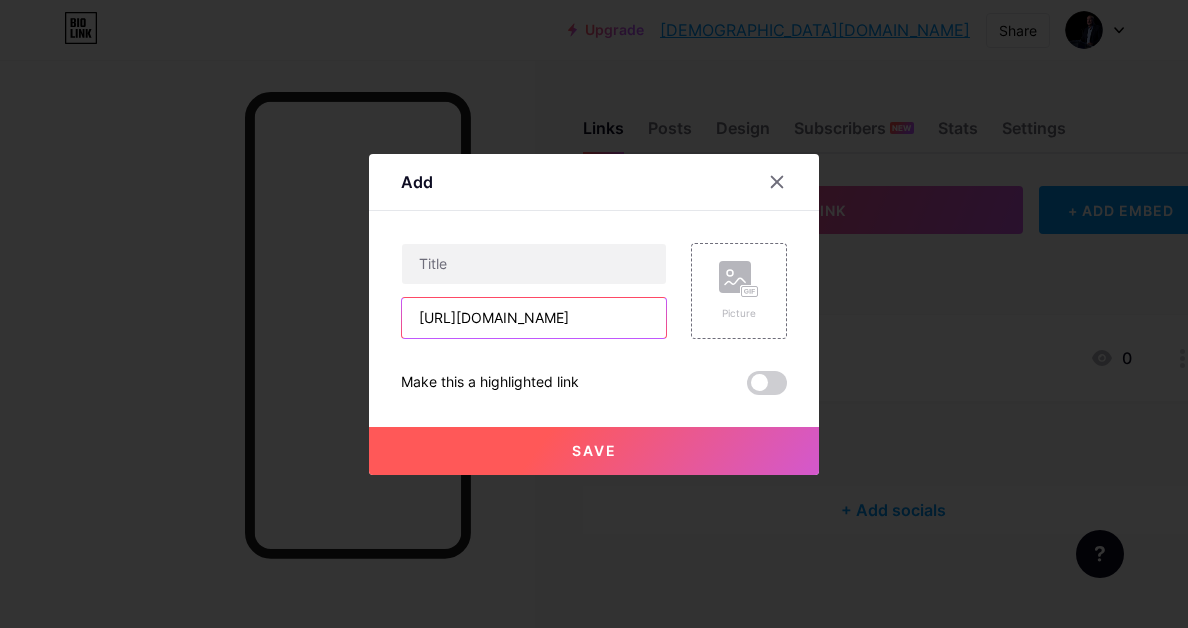 scroll, scrollTop: 0, scrollLeft: 48, axis: horizontal 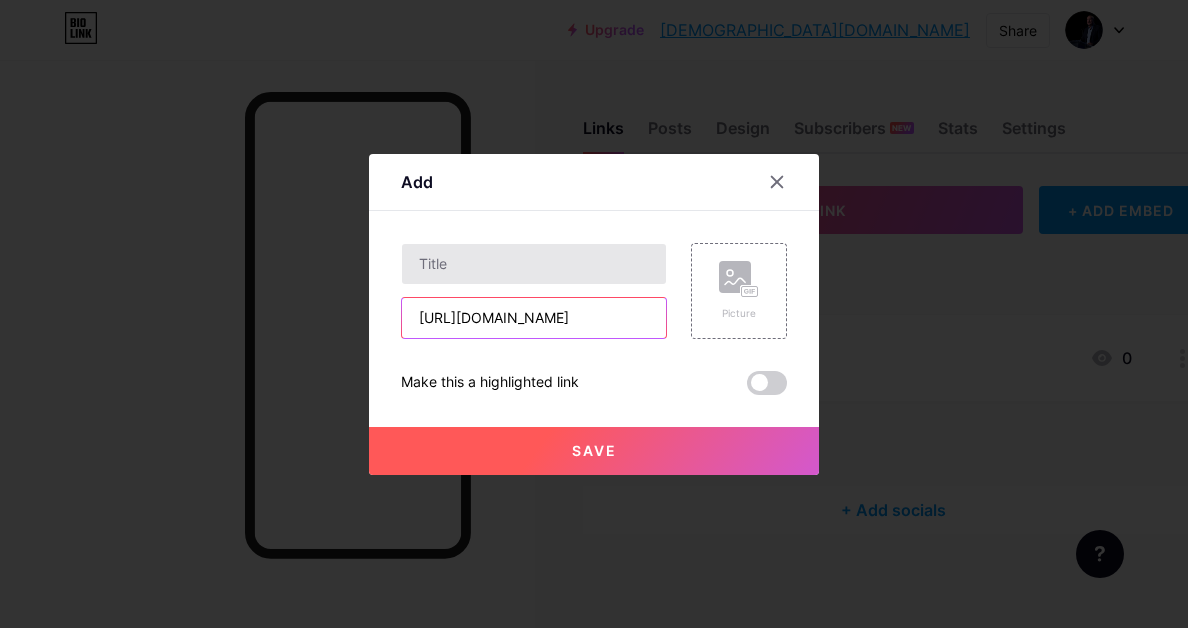 type on "https://form.jotform.me/251927918714164" 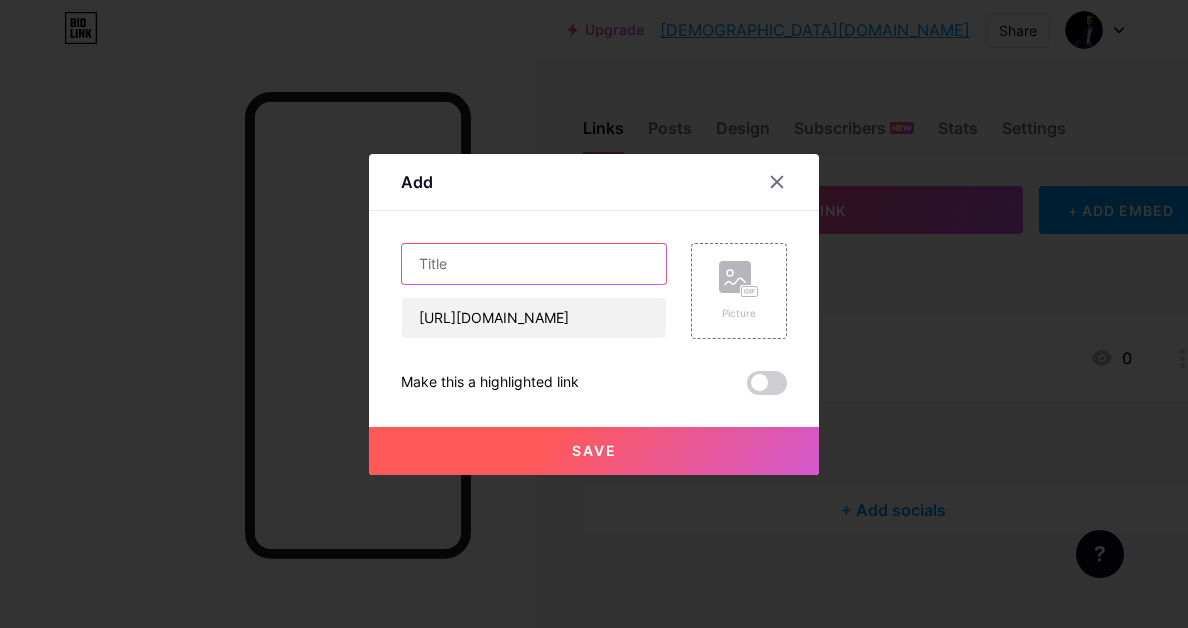 click at bounding box center (534, 264) 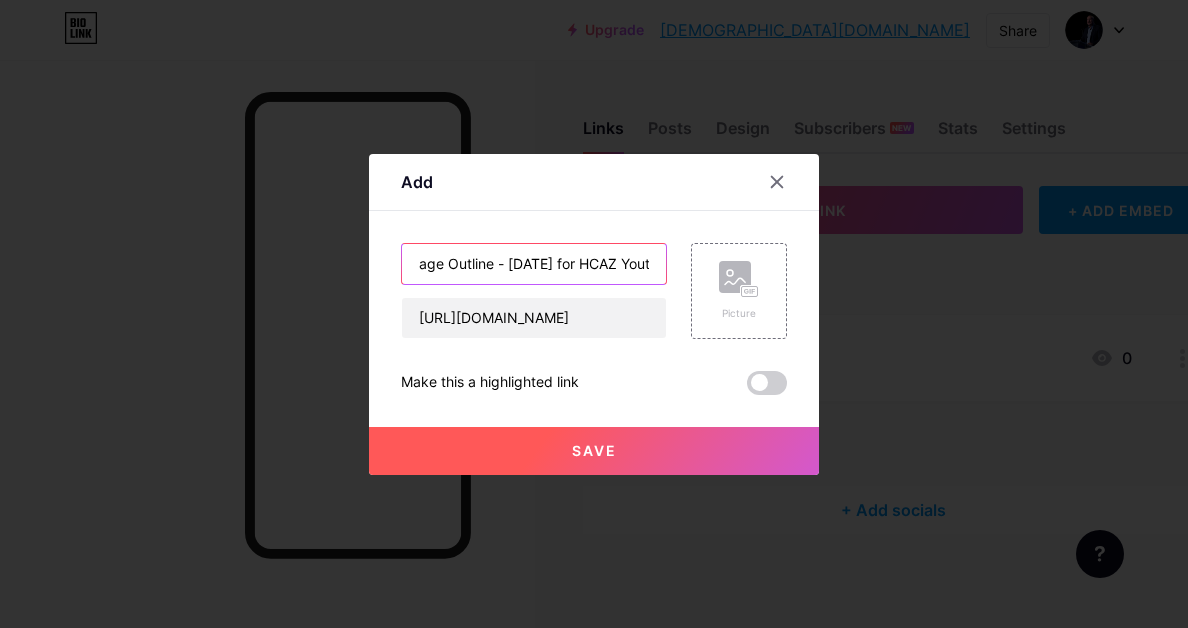 scroll, scrollTop: 0, scrollLeft: 48, axis: horizontal 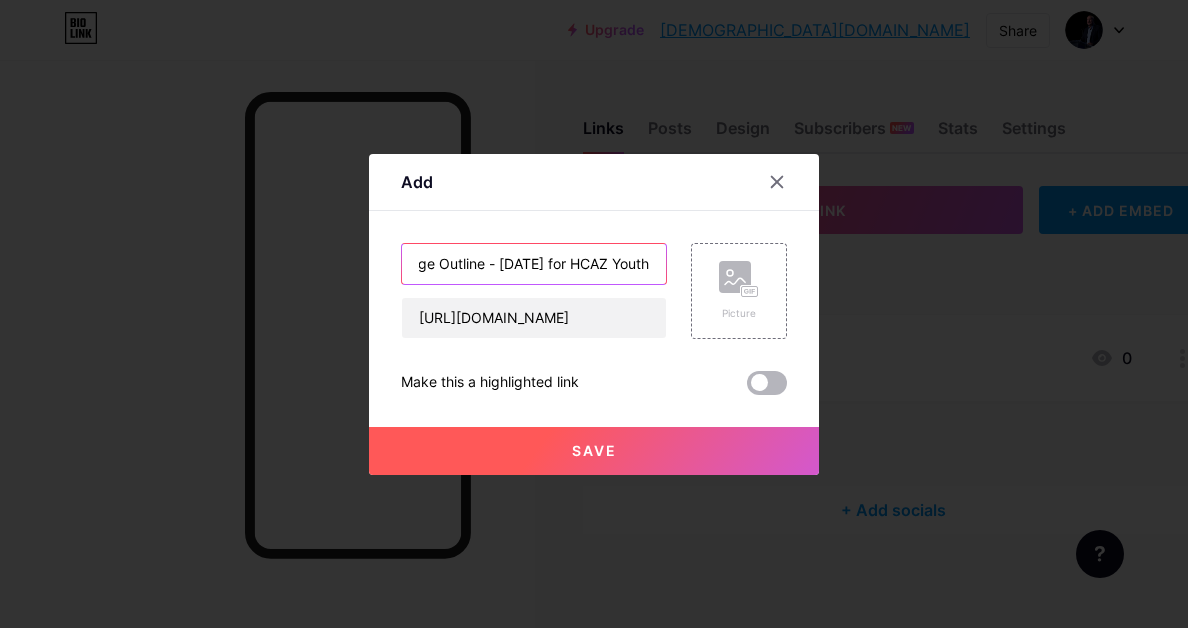 type on "Message Outline - July 13 for HCAZ Youth" 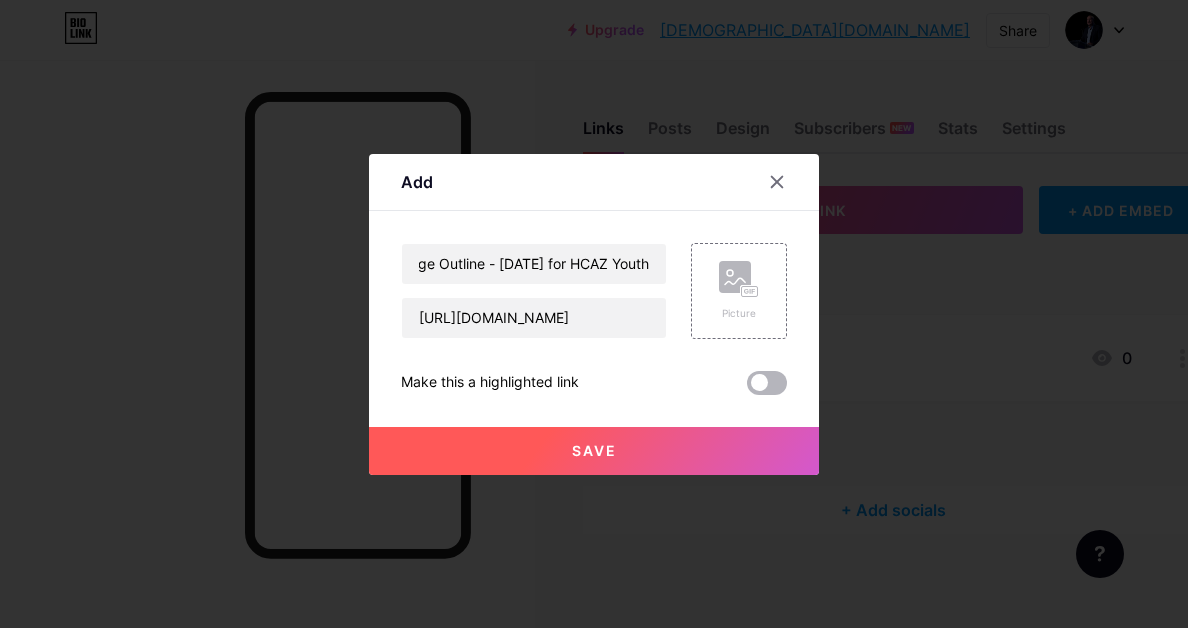 click at bounding box center [767, 383] 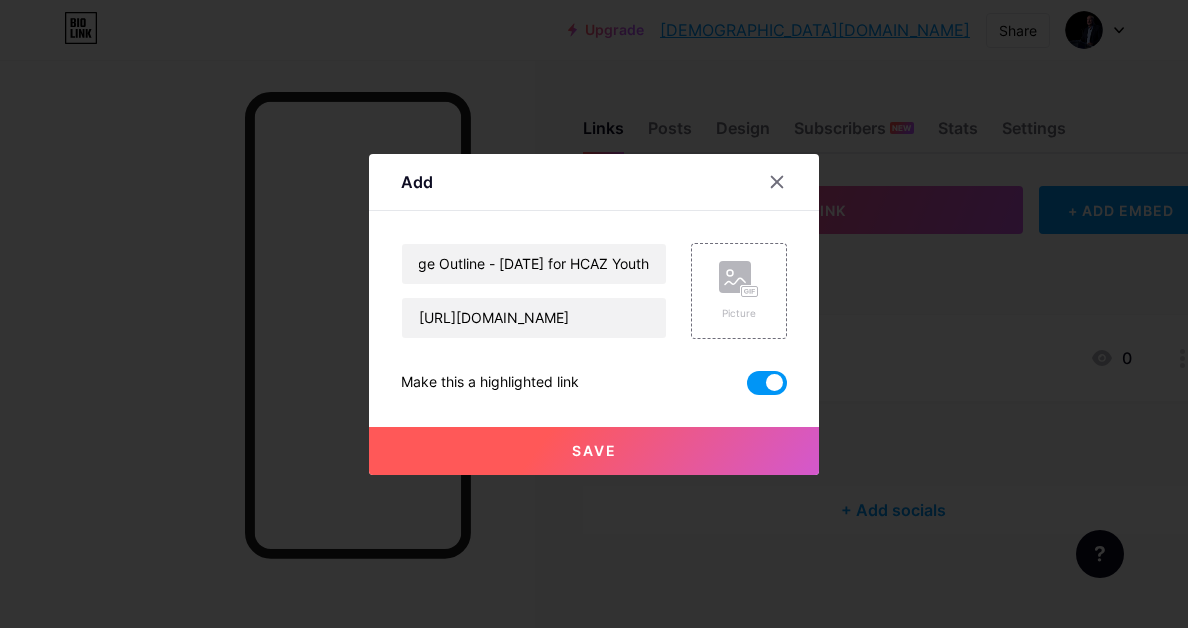 scroll, scrollTop: 0, scrollLeft: 0, axis: both 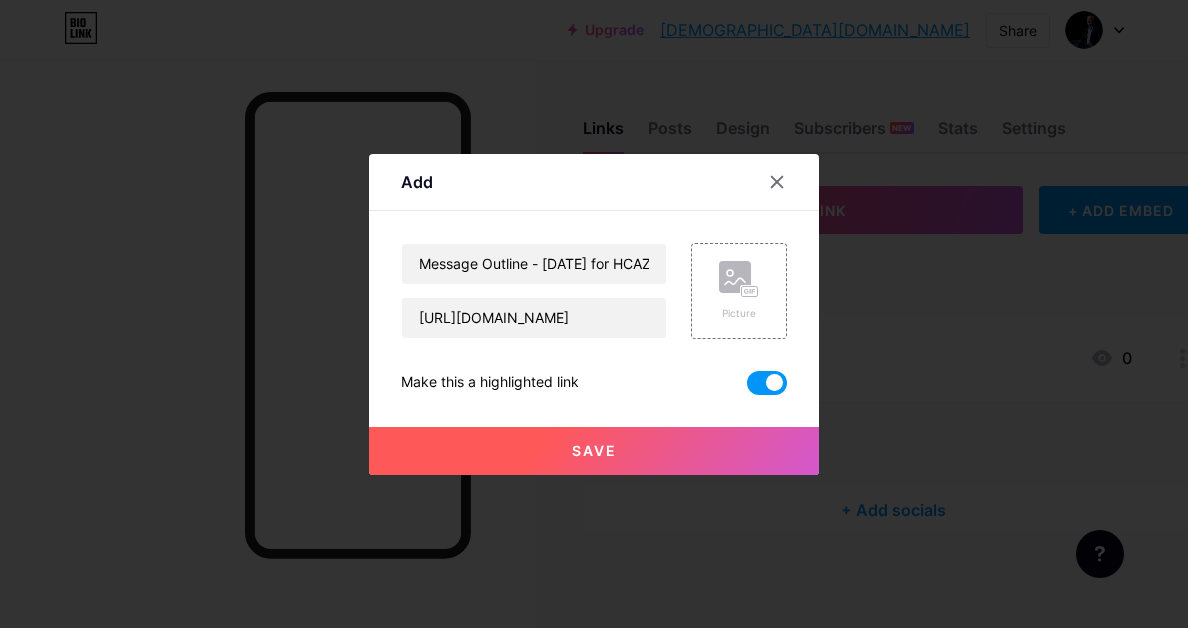click on "Save" at bounding box center [594, 450] 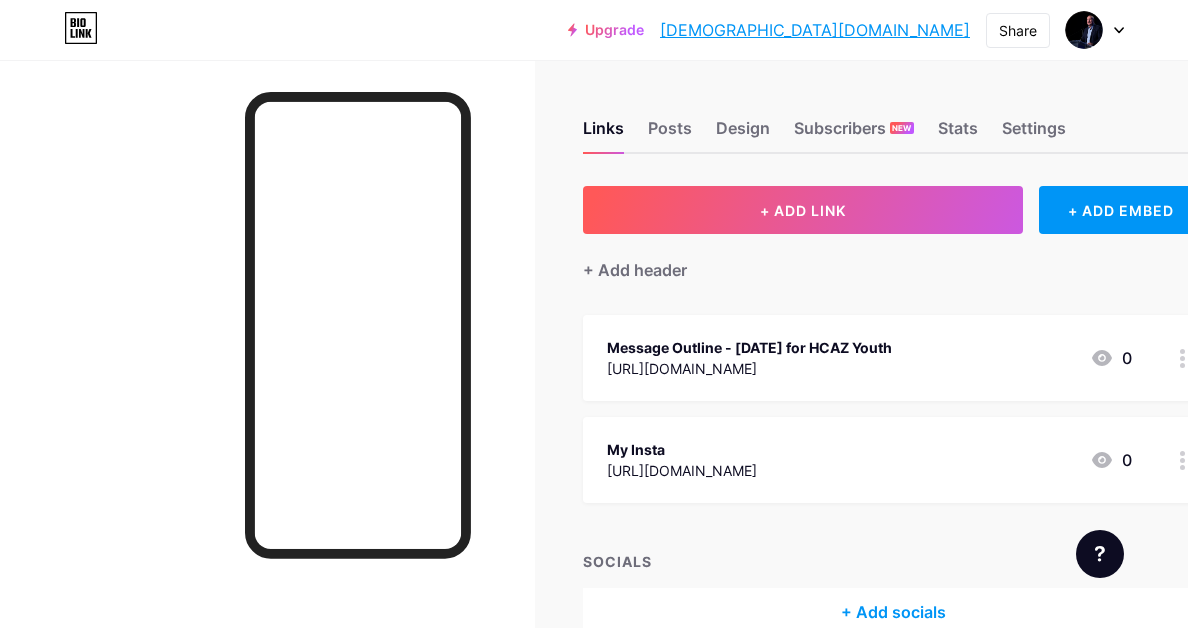 click at bounding box center [1187, 460] 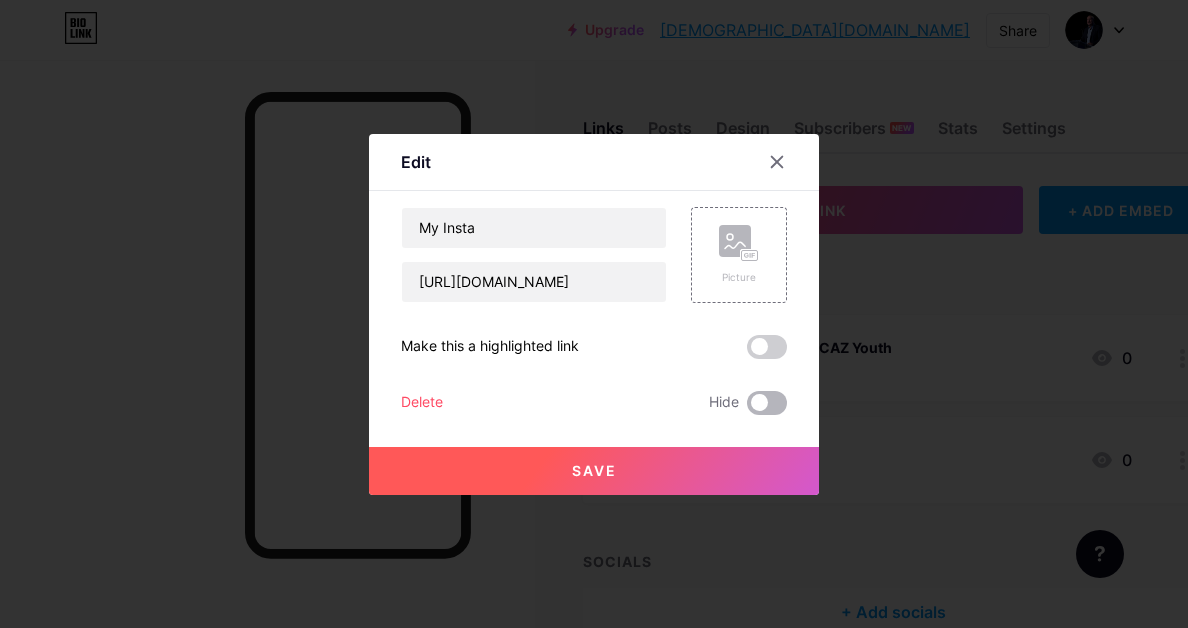 click at bounding box center (767, 403) 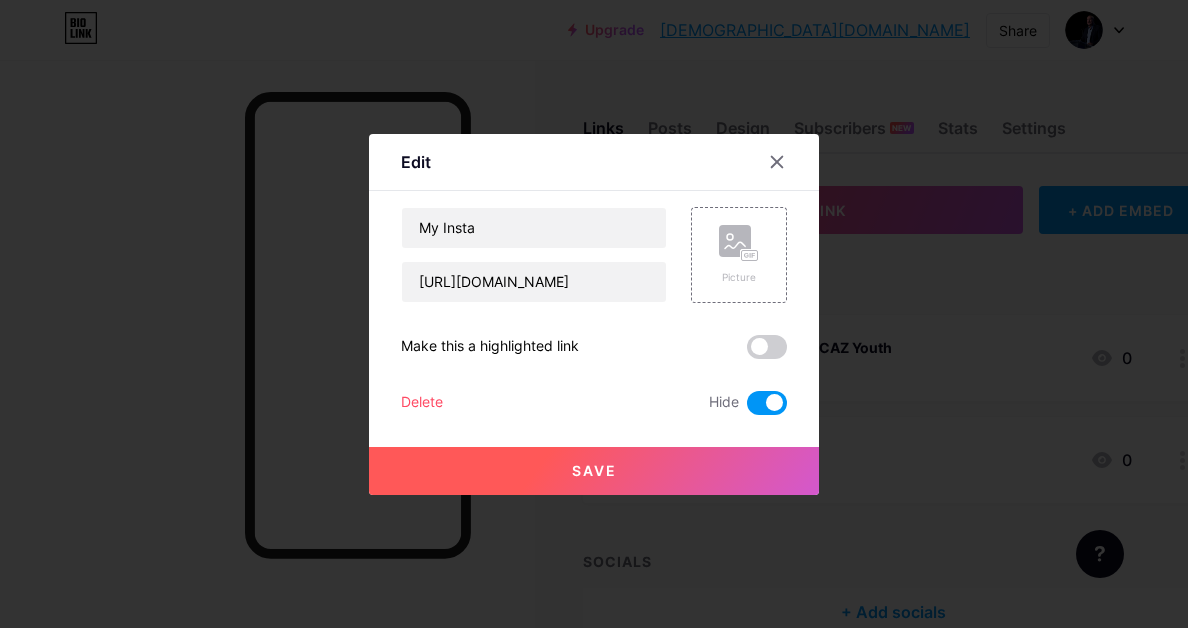 click on "Save" at bounding box center [594, 470] 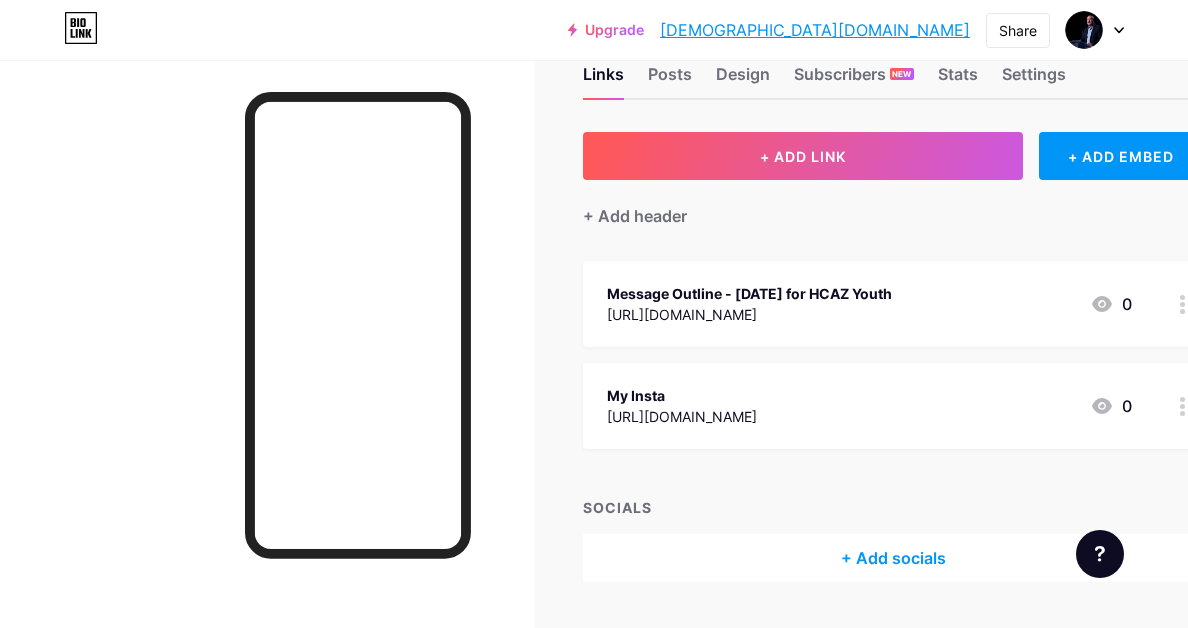 scroll, scrollTop: 53, scrollLeft: 0, axis: vertical 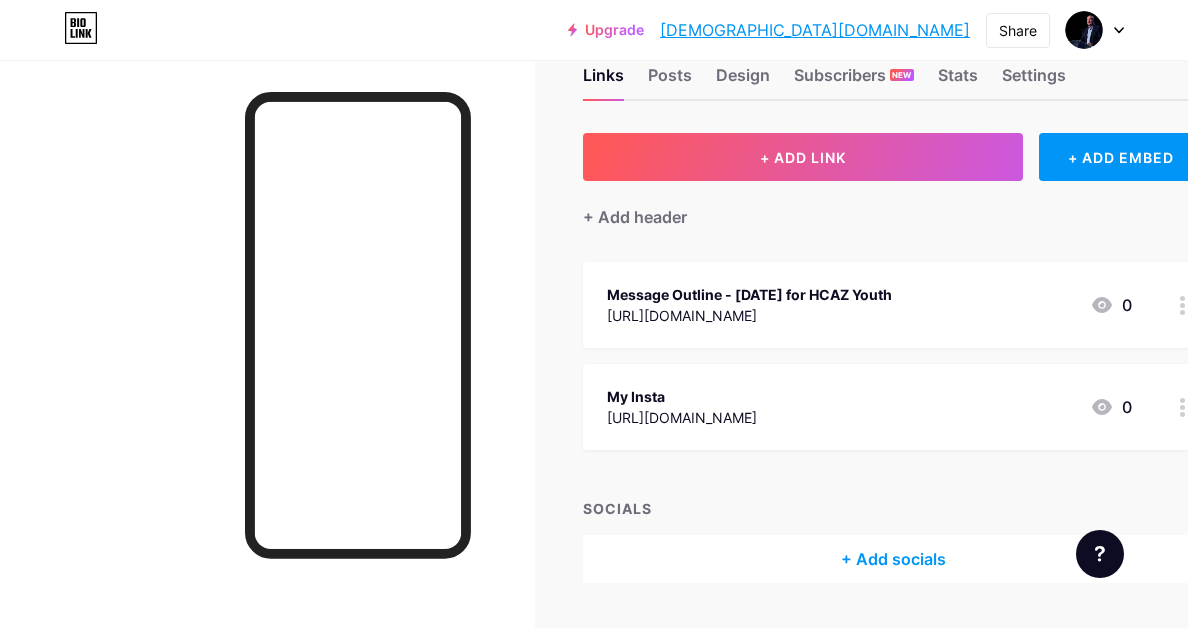 click 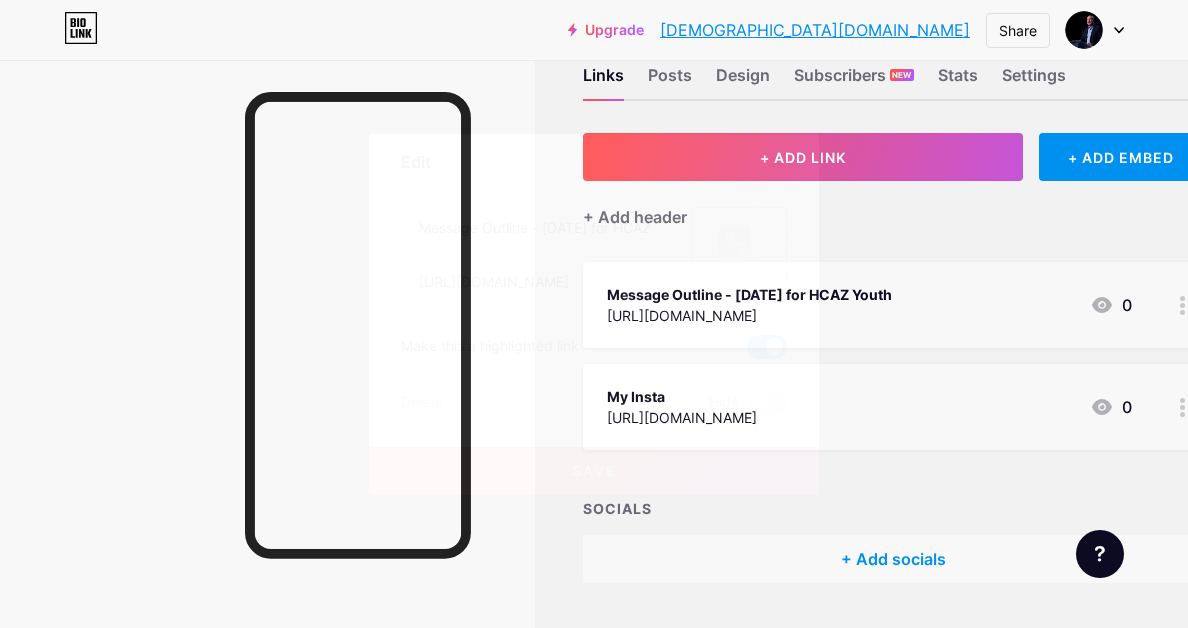 click at bounding box center [767, 347] 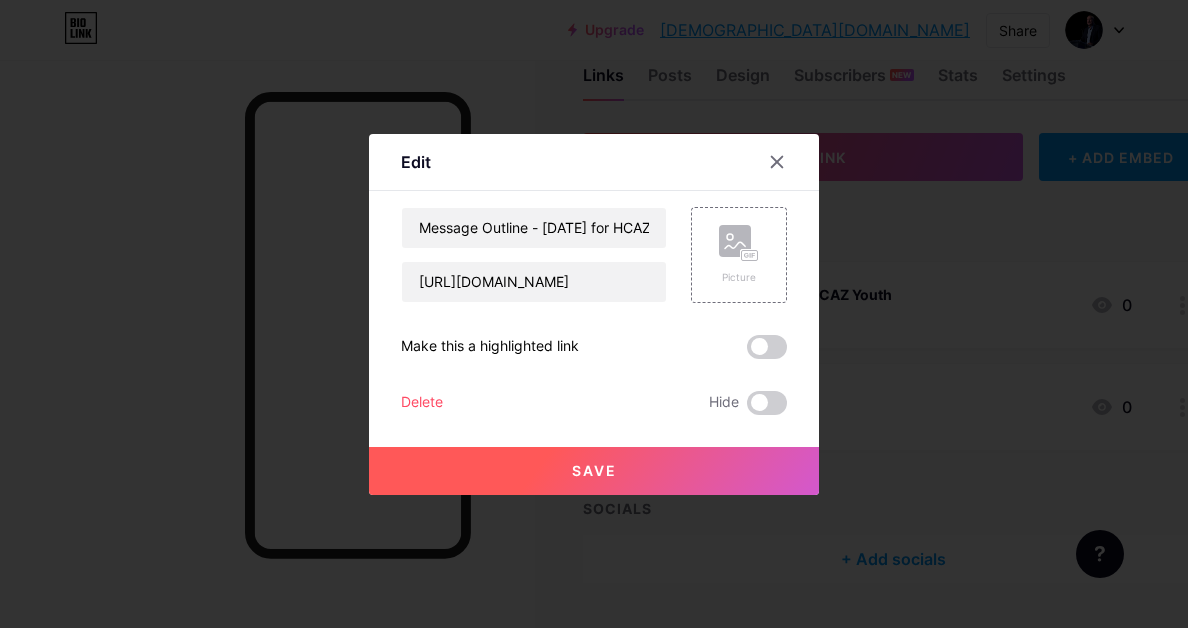 click on "Save" at bounding box center [594, 470] 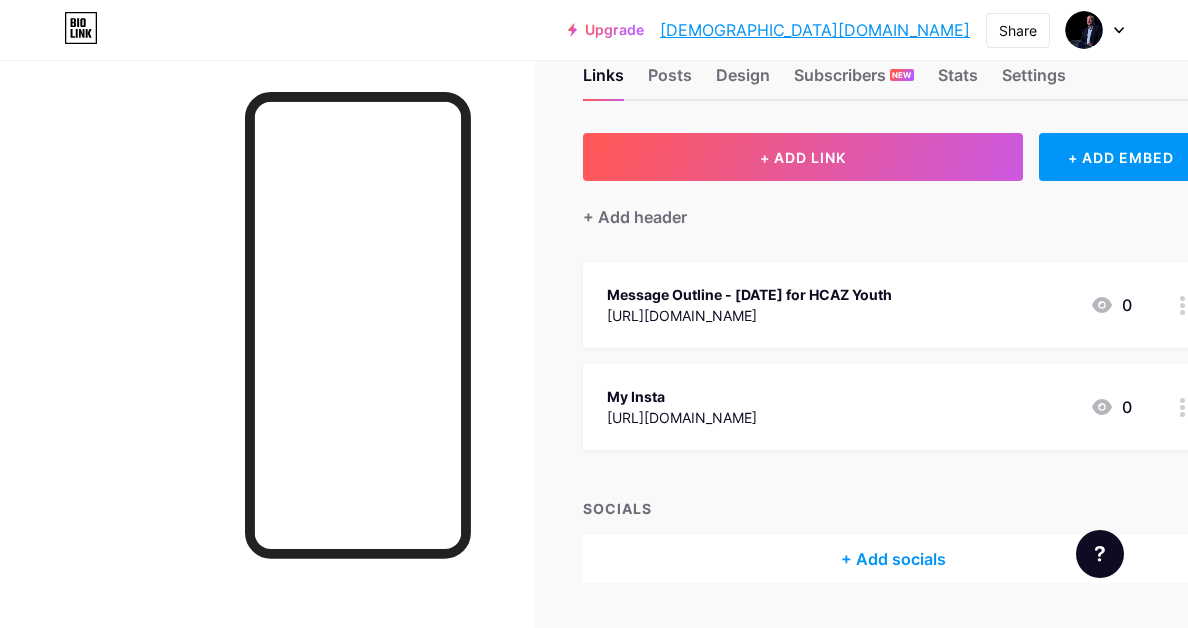click on "[DEMOGRAPHIC_DATA][DOMAIN_NAME]" at bounding box center (815, 30) 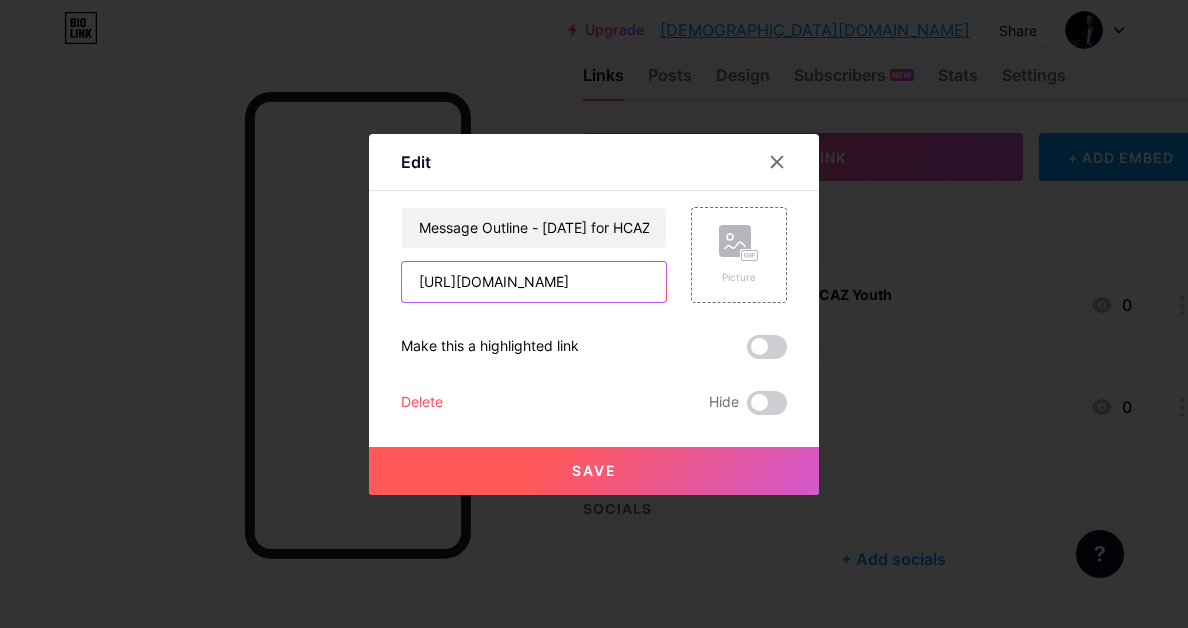 click on "https://form.jotform.me/251927918714164" at bounding box center (534, 282) 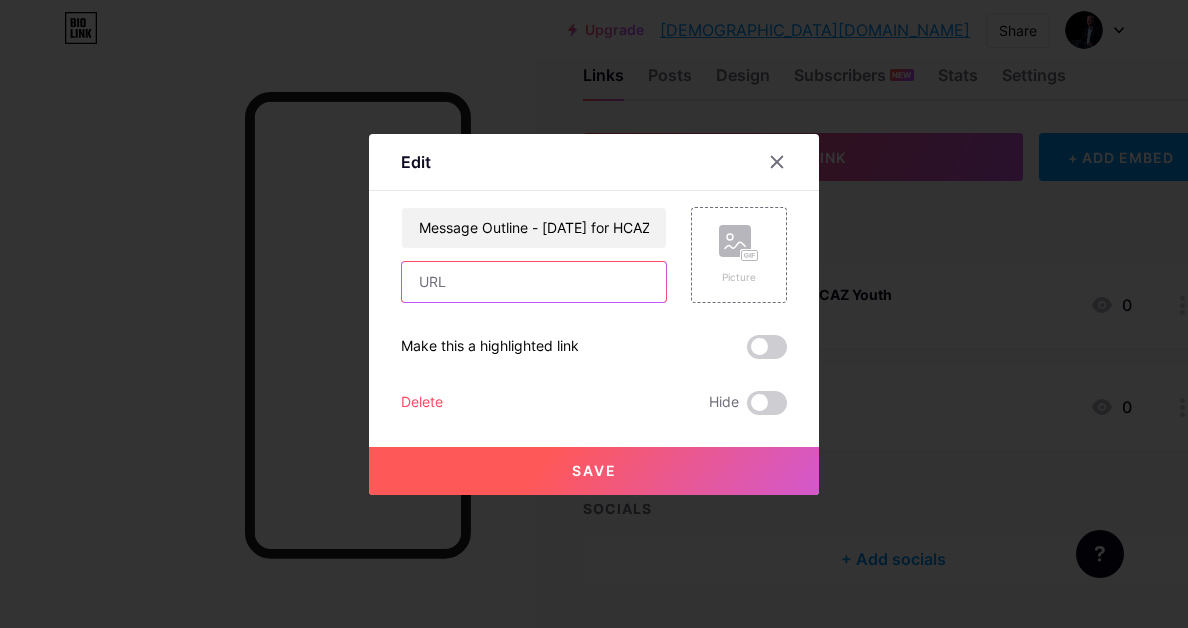 paste on "https://www.dropbox.com/scl/fi/yi58w2w2uya4dubgn8vx2/Clone-of-Fear-Can-t-Sink-Me-_-Bible-Message-Outline-_-July-13-2025.pdf?rlkey=gui0wxk8cltl5rff5mbs7u9y5&st=g37chblf&dl=0" 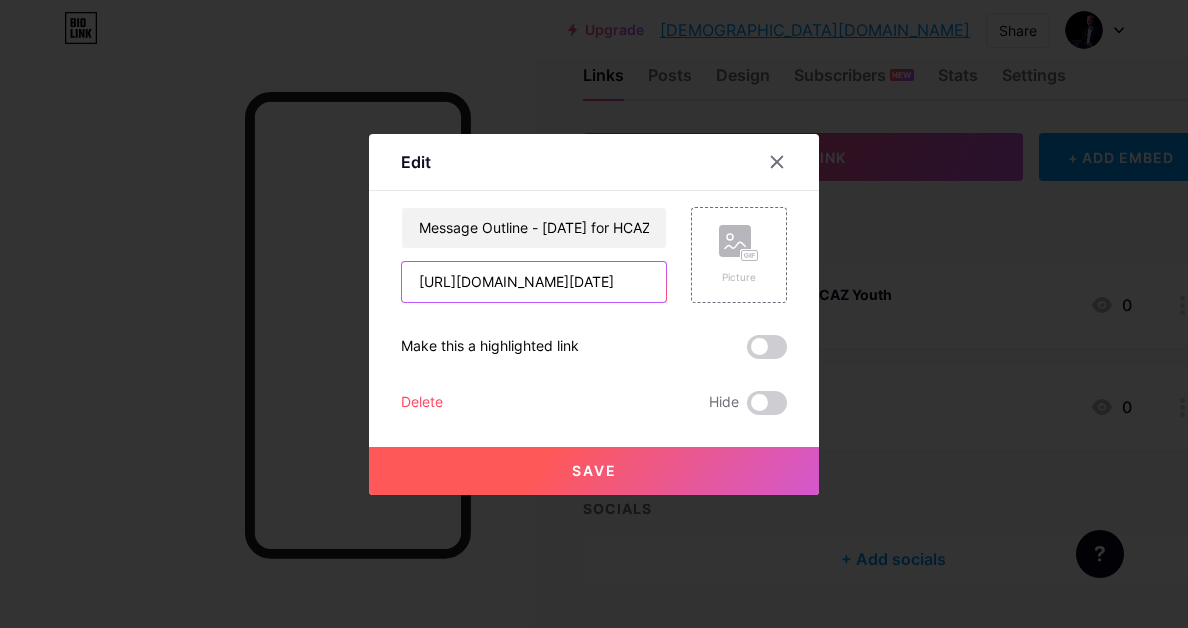 scroll, scrollTop: 0, scrollLeft: 1037, axis: horizontal 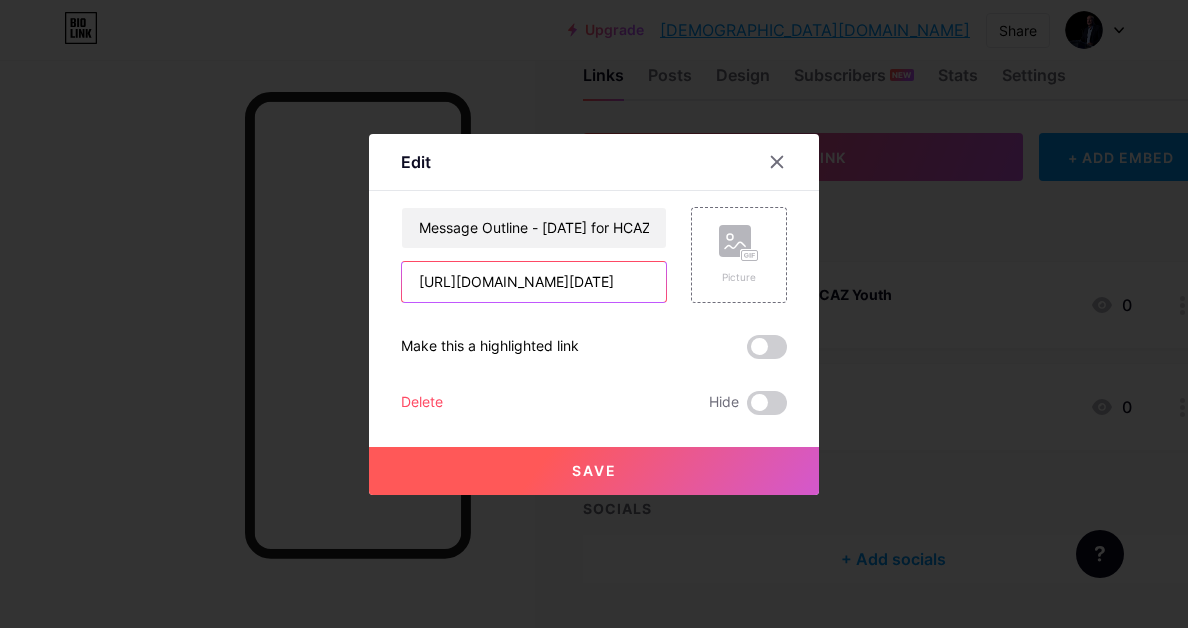 type on "https://www.dropbox.com/scl/fi/yi58w2w2uya4dubgn8vx2/Clone-of-Fear-Can-t-Sink-Me-_-Bible-Message-Outline-_-July-13-2025.pdf?rlkey=gui0wxk8cltl5rff5mbs7u9y5&st=g37chblf&raw=1" 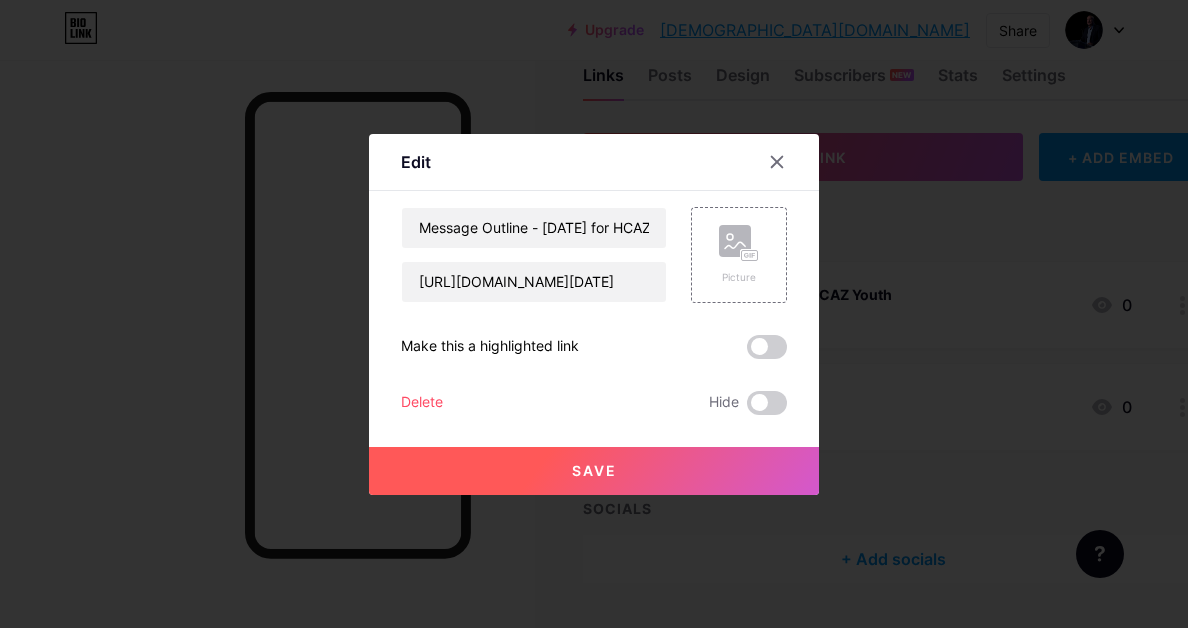 click on "Save" at bounding box center (594, 470) 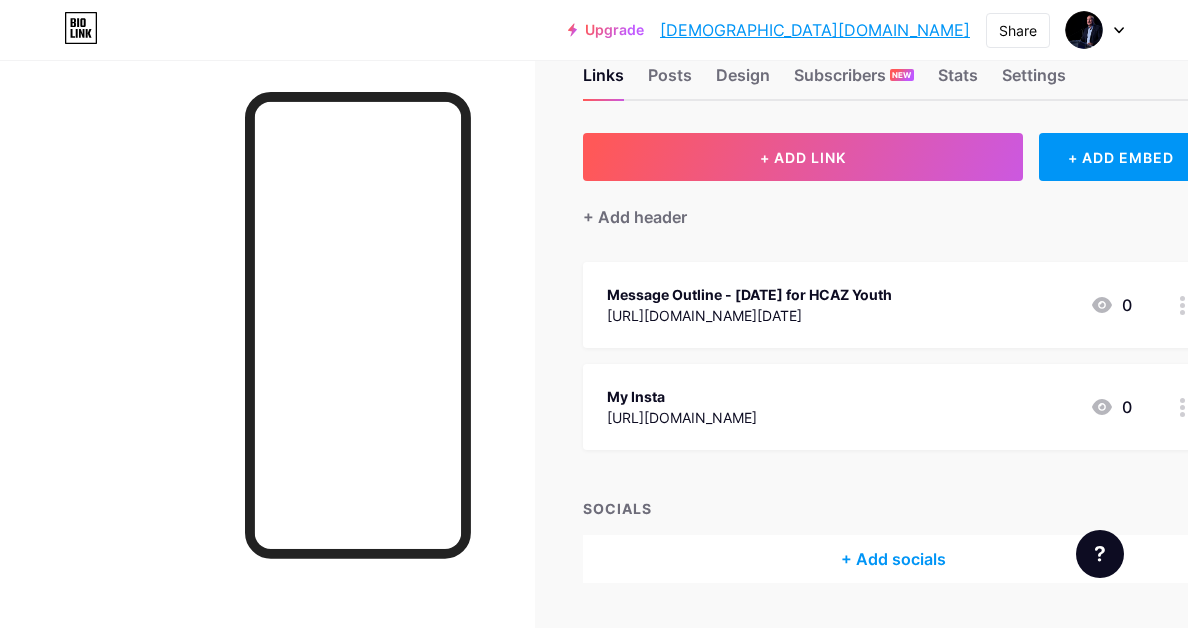 click on "[DEMOGRAPHIC_DATA][DOMAIN_NAME]" at bounding box center [815, 30] 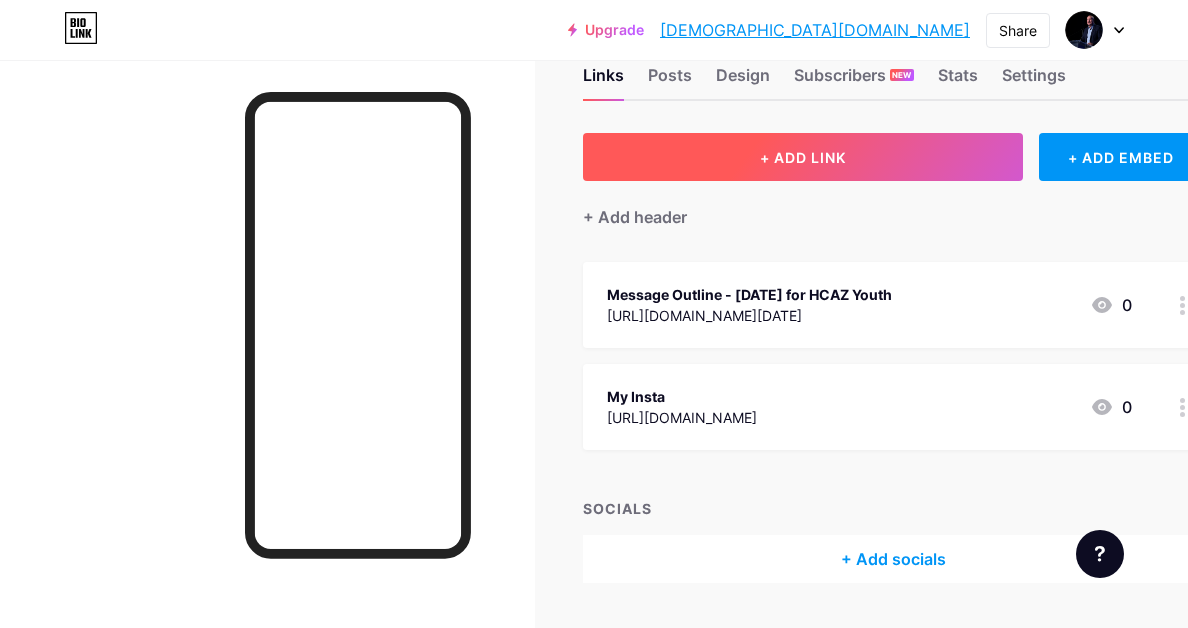 click on "+ ADD LINK" at bounding box center [803, 157] 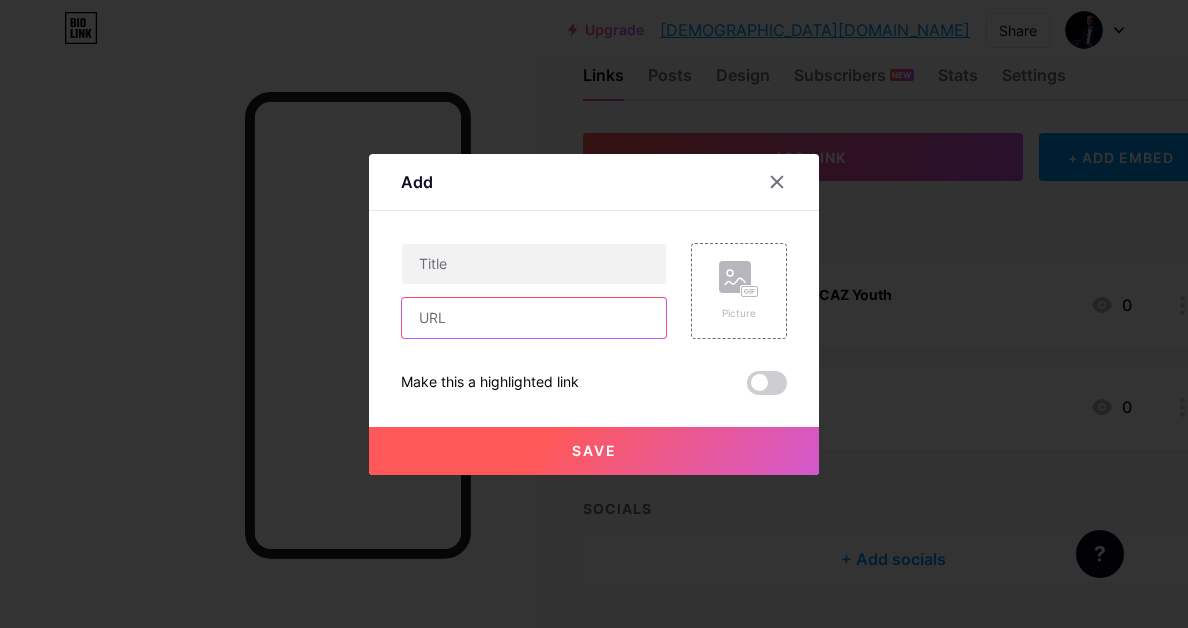click at bounding box center (534, 318) 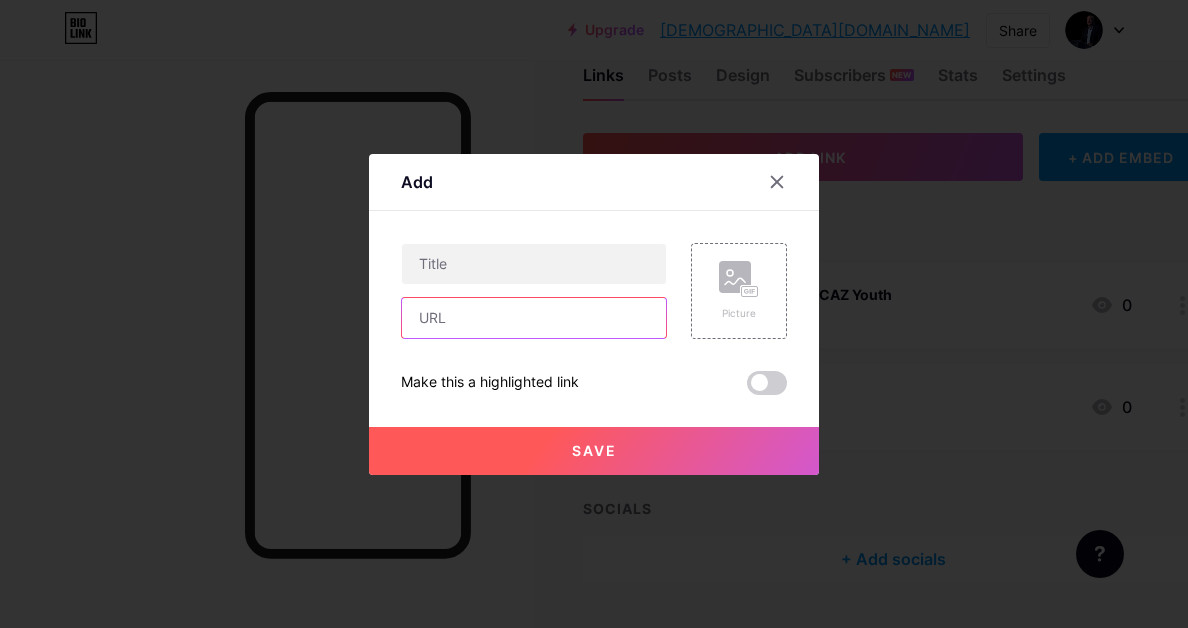paste on "https://www.dropbox.com/scl/fi/0g2qtnzv8kb0tmf4c7ne6/_-3-Day-Devotional.paper?rlkey=c3xf7ivhadii8hg181821tnic&st=maqa9xla&dl=0" 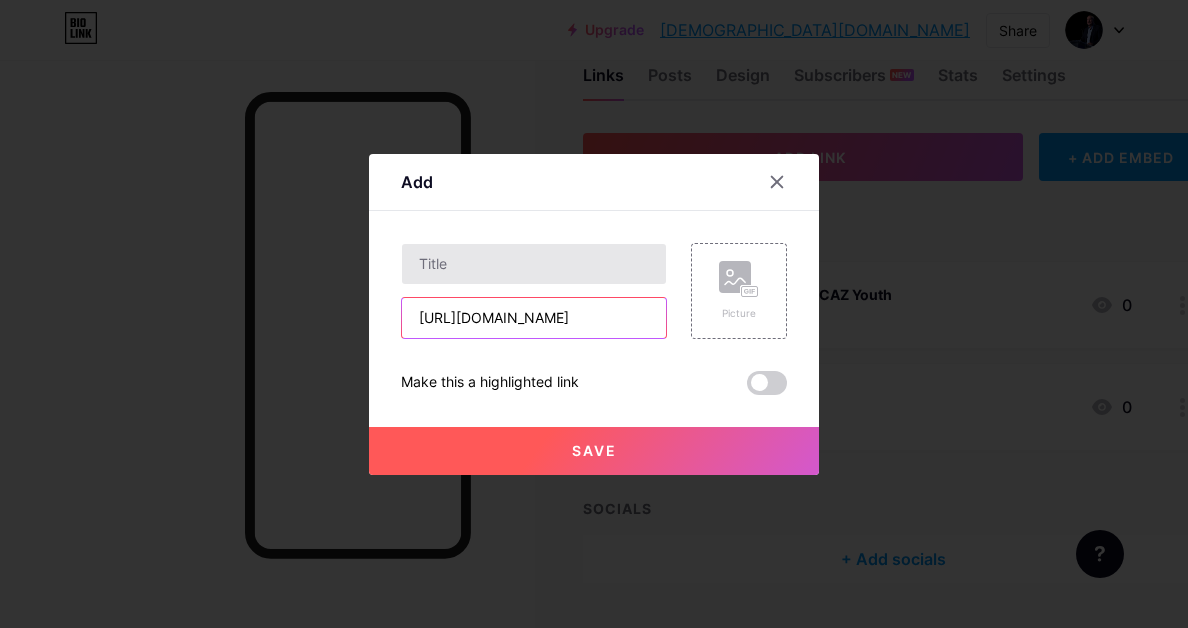 scroll, scrollTop: 0, scrollLeft: 695, axis: horizontal 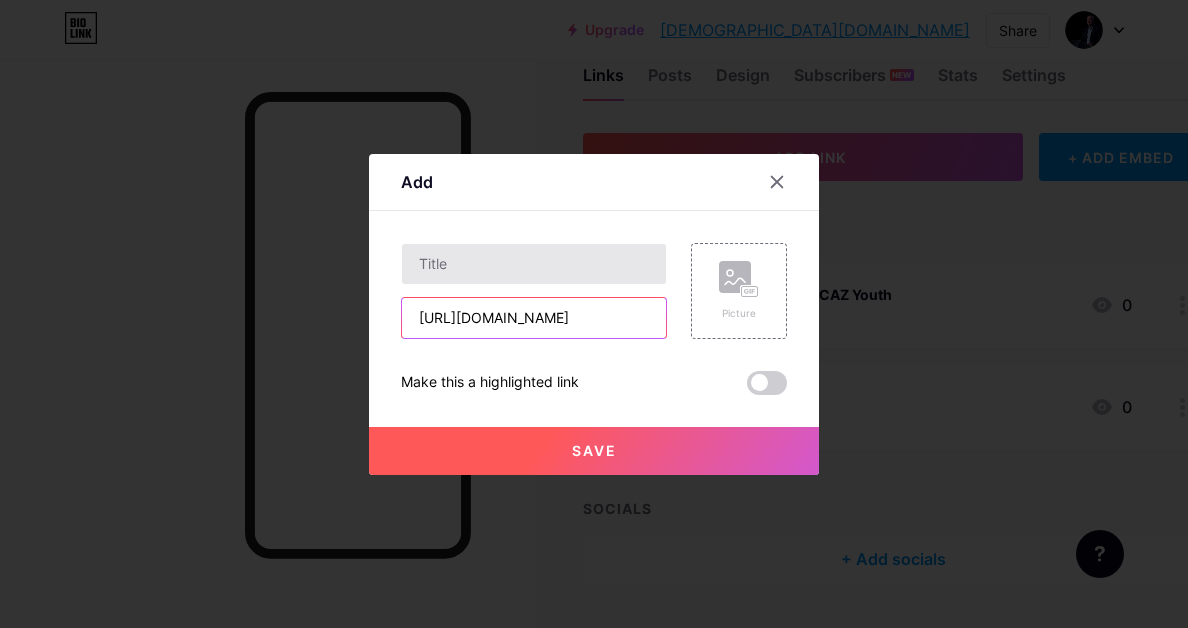 type on "https://www.dropbox.com/scl/fi/0g2qtnzv8kb0tmf4c7ne6/_-3-Day-Devotional.paper?rlkey=c3xf7ivhadii8hg181821tnic&st=maqa9xla&raw=1" 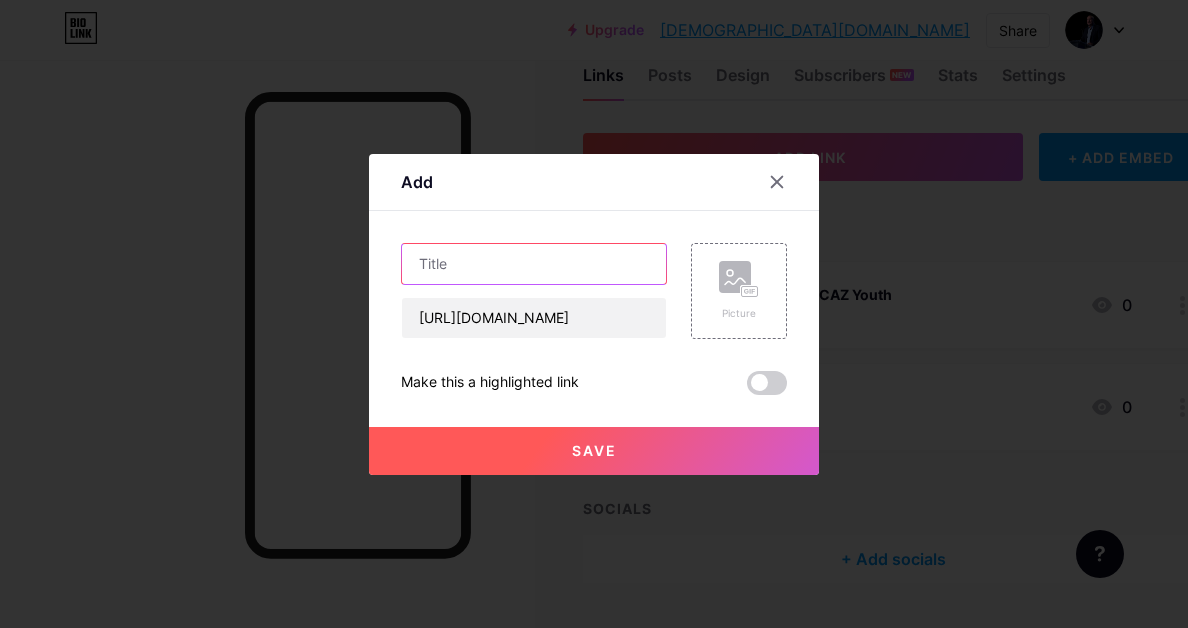 click at bounding box center (534, 264) 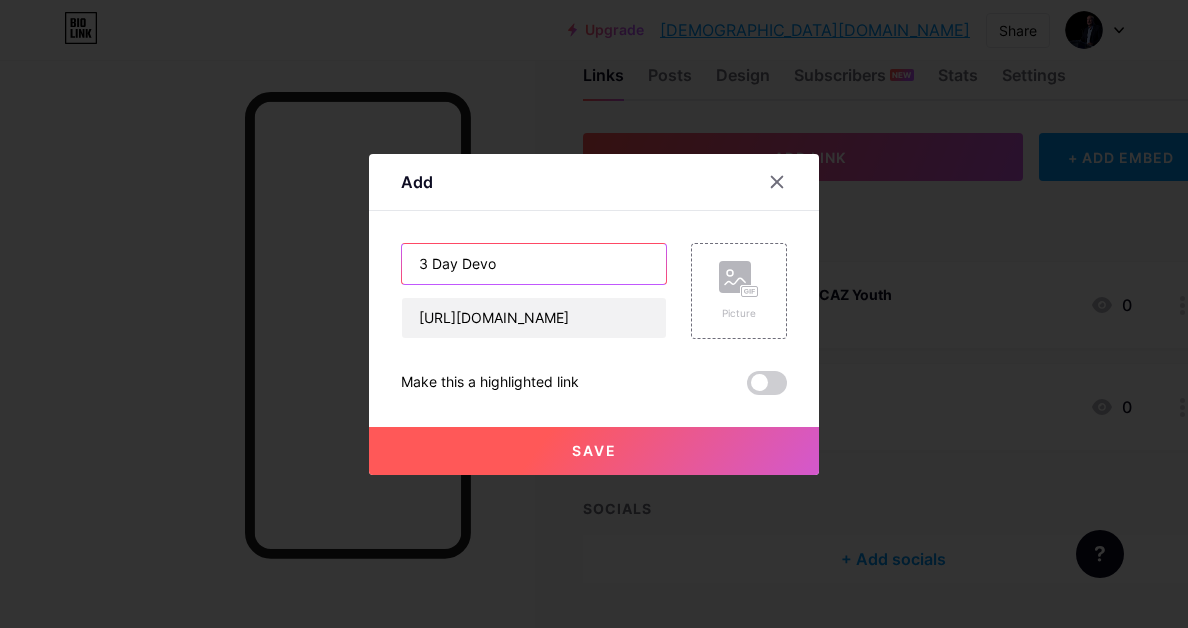 type on "3 Day Devo" 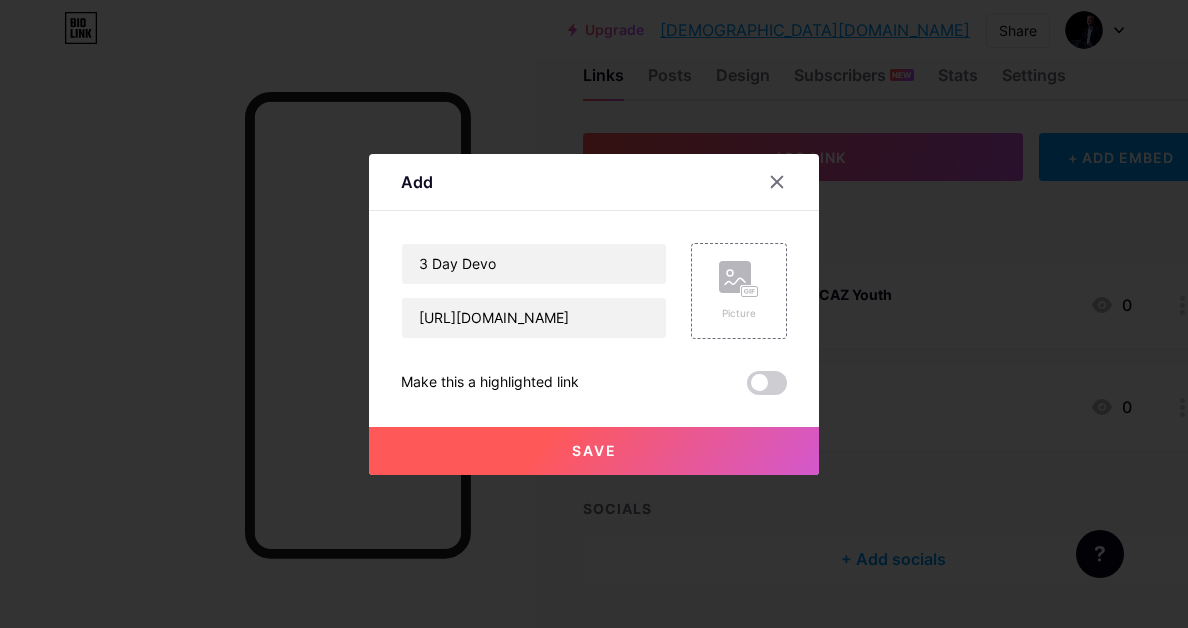 click on "Save" at bounding box center (594, 450) 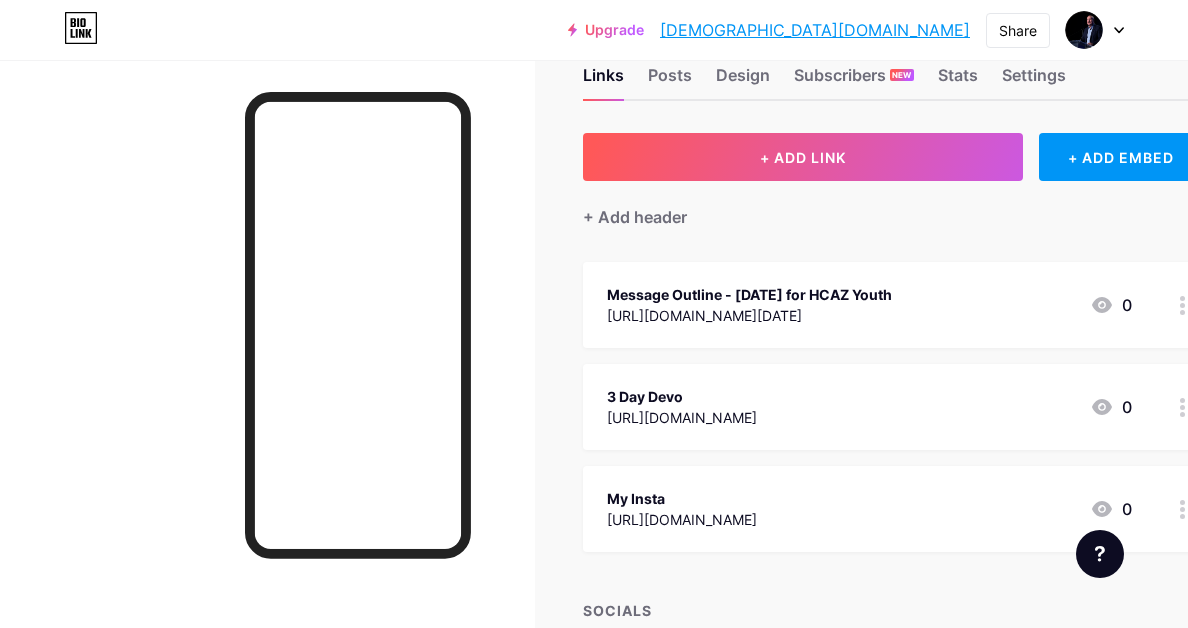 click on "[DEMOGRAPHIC_DATA][DOMAIN_NAME]" at bounding box center [815, 30] 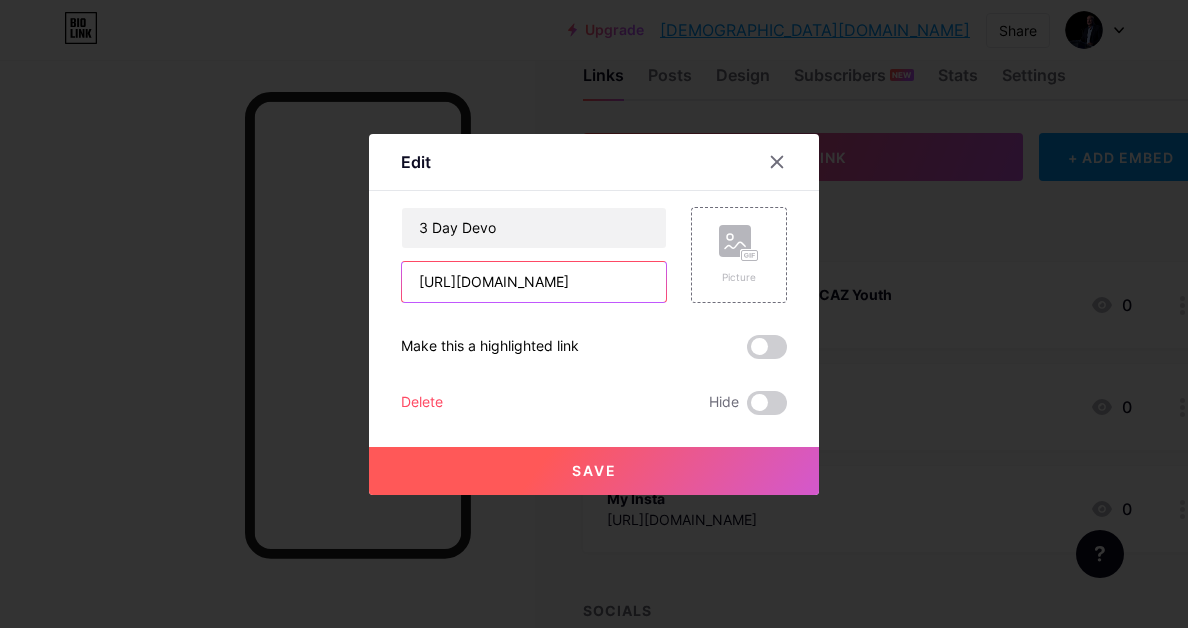 click on "https://www.dropbox.com/scl/fi/0g2qtnzv8kb0tmf4c7ne6/_-3-Day-Devotional.paper?rlkey=c3xf7ivhadii8hg181821tnic&st=maqa9xla&raw=1" at bounding box center [534, 282] 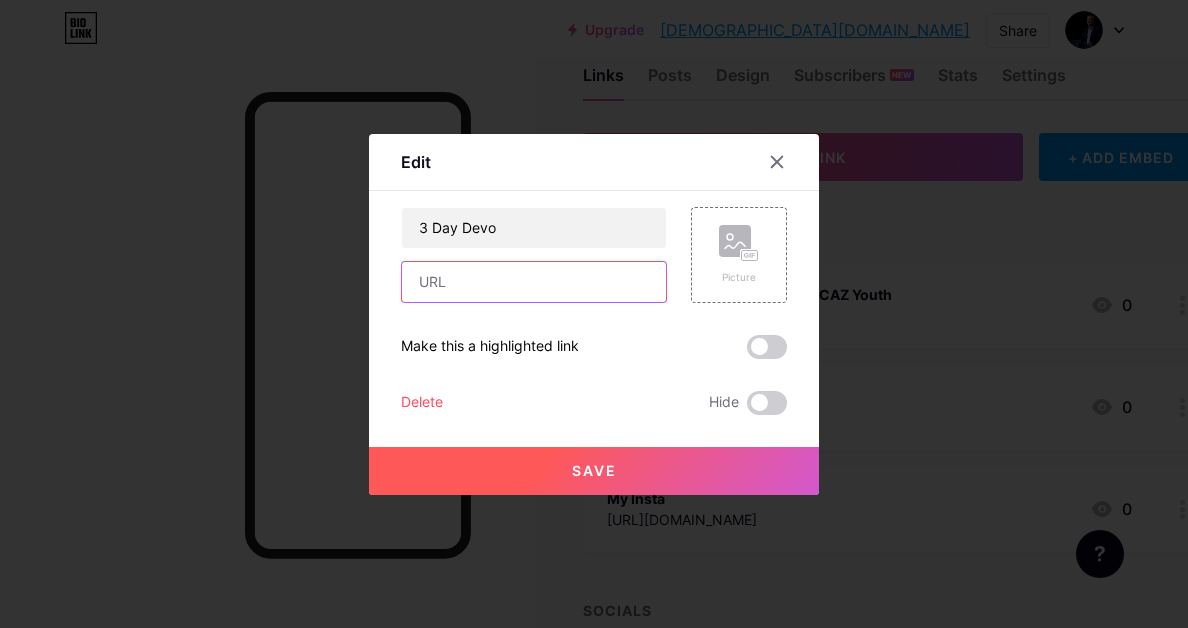 paste on "https://www.dropbox.com/scl/fi/0g2qtnzv8kb0tmf4c7ne6/3-Day-Devotional.paper?rlkey=kdfsue88vu1dqi94sdt7ju4vb&dl=0" 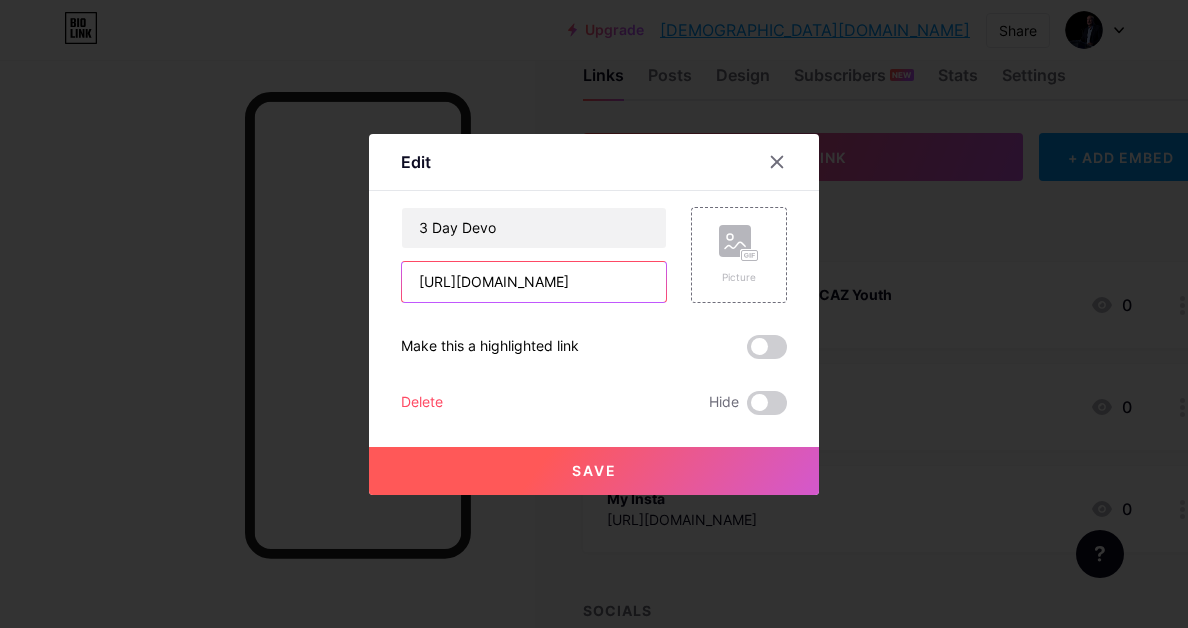 scroll, scrollTop: 0, scrollLeft: 590, axis: horizontal 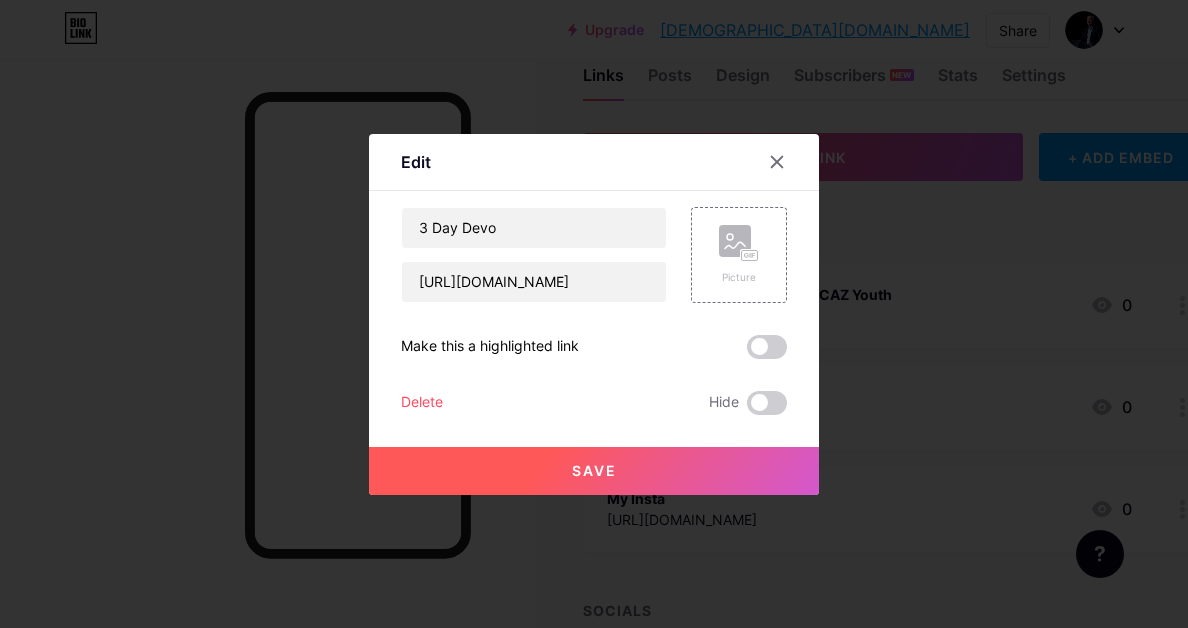 click on "Save" at bounding box center (594, 470) 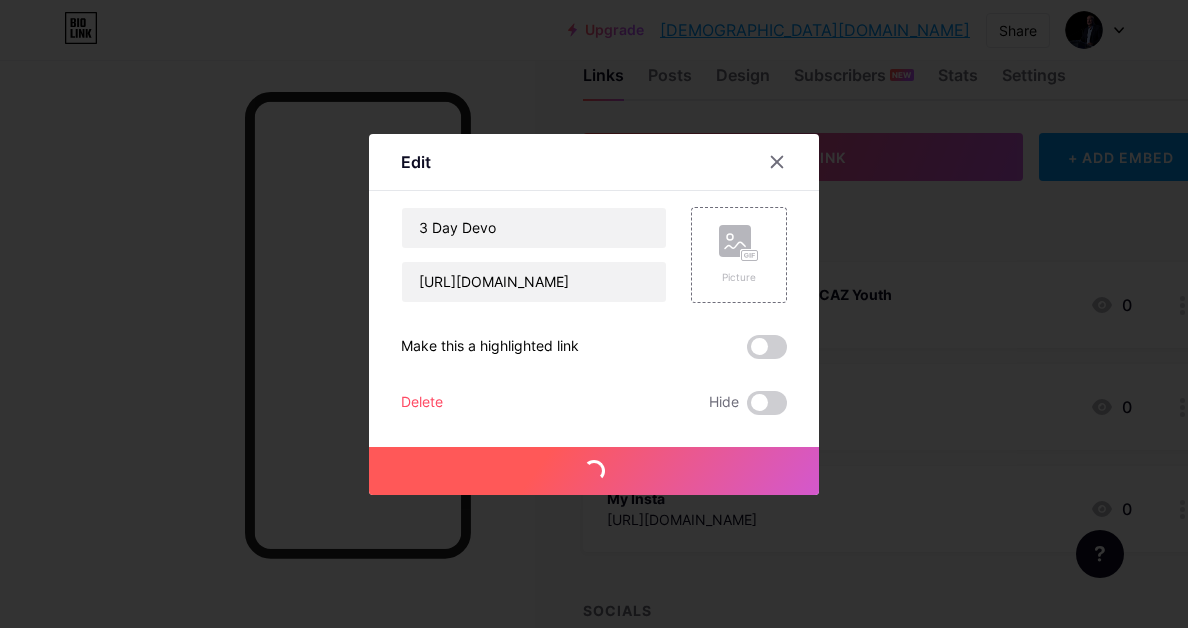 scroll, scrollTop: 0, scrollLeft: 0, axis: both 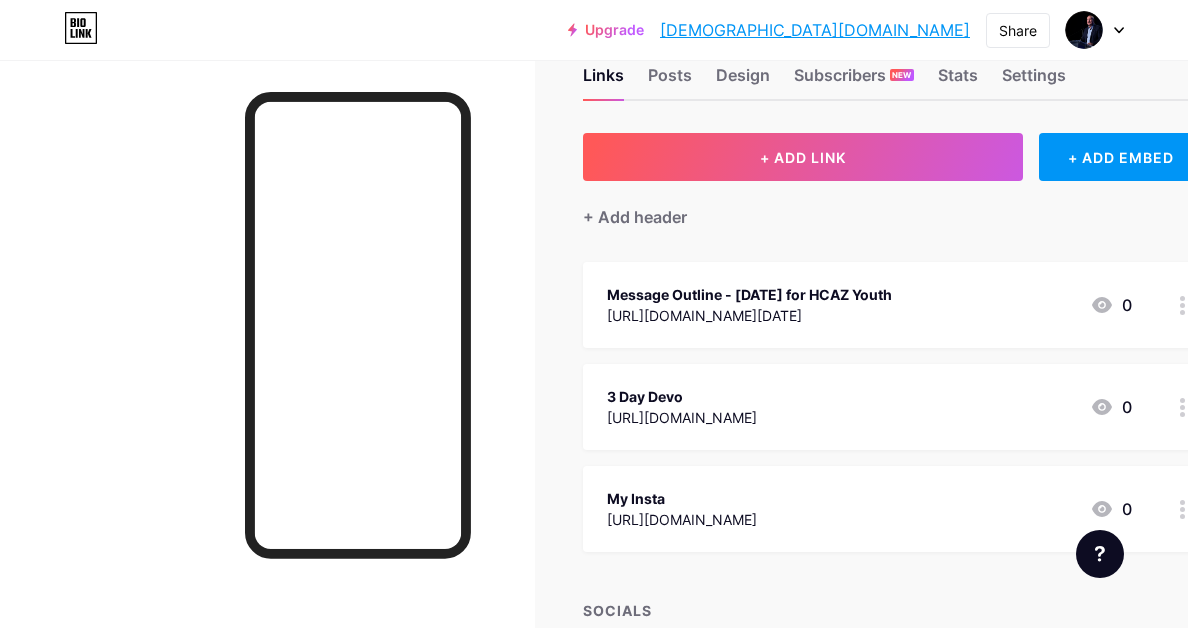click on "[DEMOGRAPHIC_DATA][DOMAIN_NAME]" at bounding box center [815, 30] 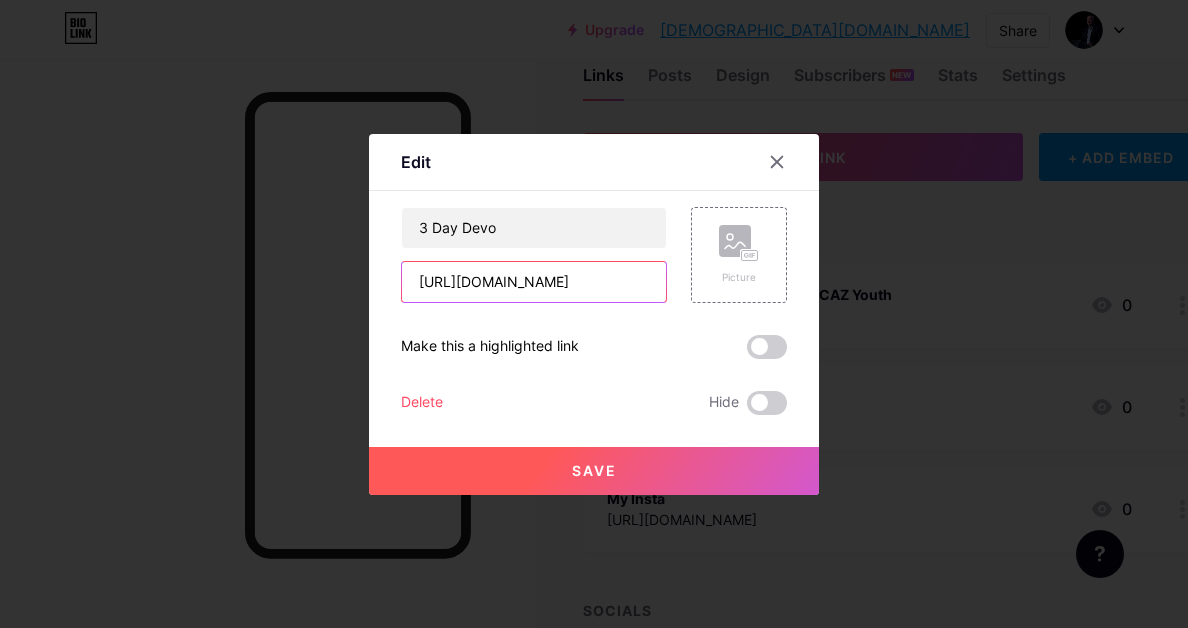 click on "https://www.dropbox.com/scl/fi/0g2qtnzv8kb0tmf4c7ne6/3-Day-Devotional.paper?rlkey=kdfsue88vu1dqi94sdt7ju4vb&dl=0" at bounding box center (534, 282) 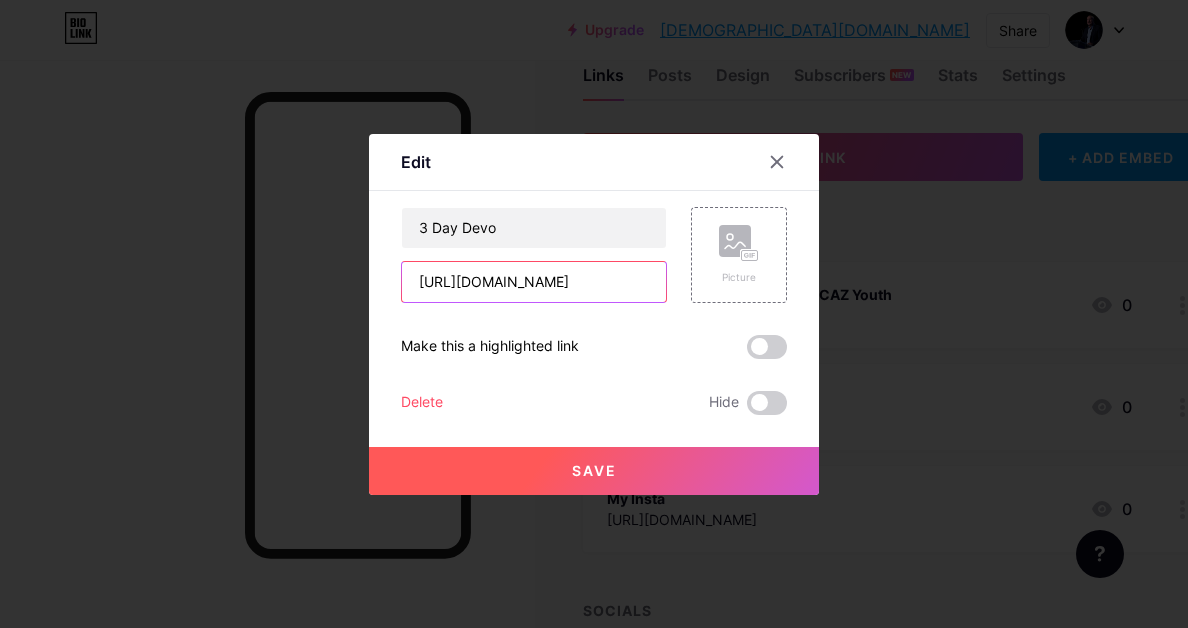 scroll, scrollTop: 0, scrollLeft: 689, axis: horizontal 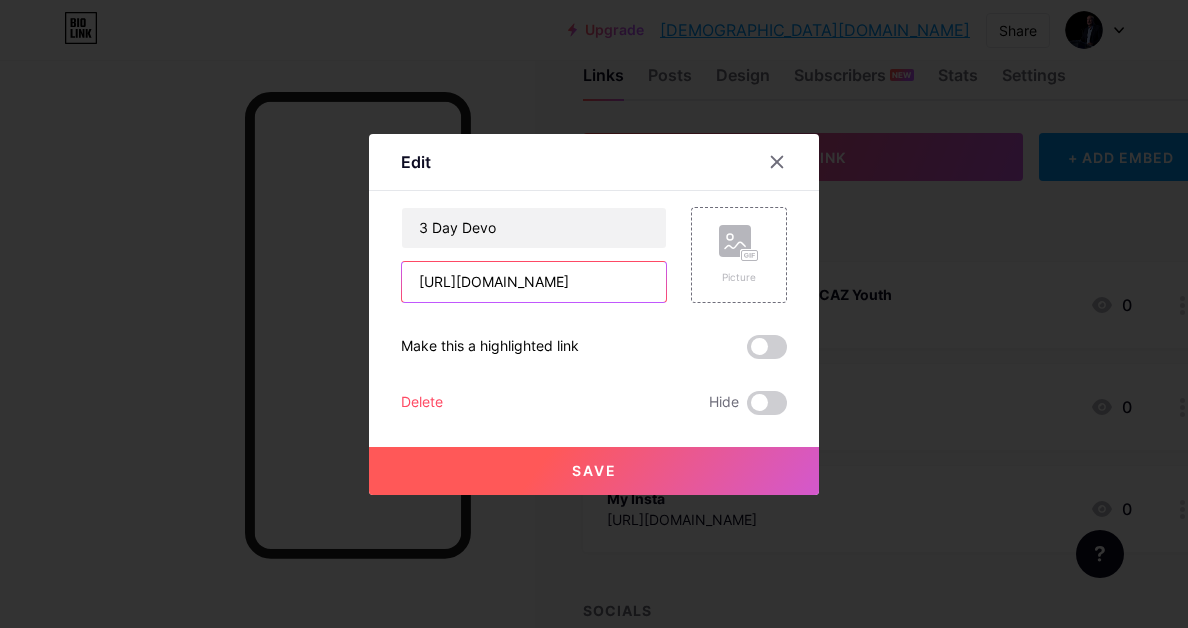 type on "https://www.dropbox.com/scl/fi/j3ciz1srxbsdj0wc9npn5/_-3-Day-Devotional.pdf?rlkey=m13dl25j2hdt6ptpqydn13qwv&st=xqzt86gm&raw=1" 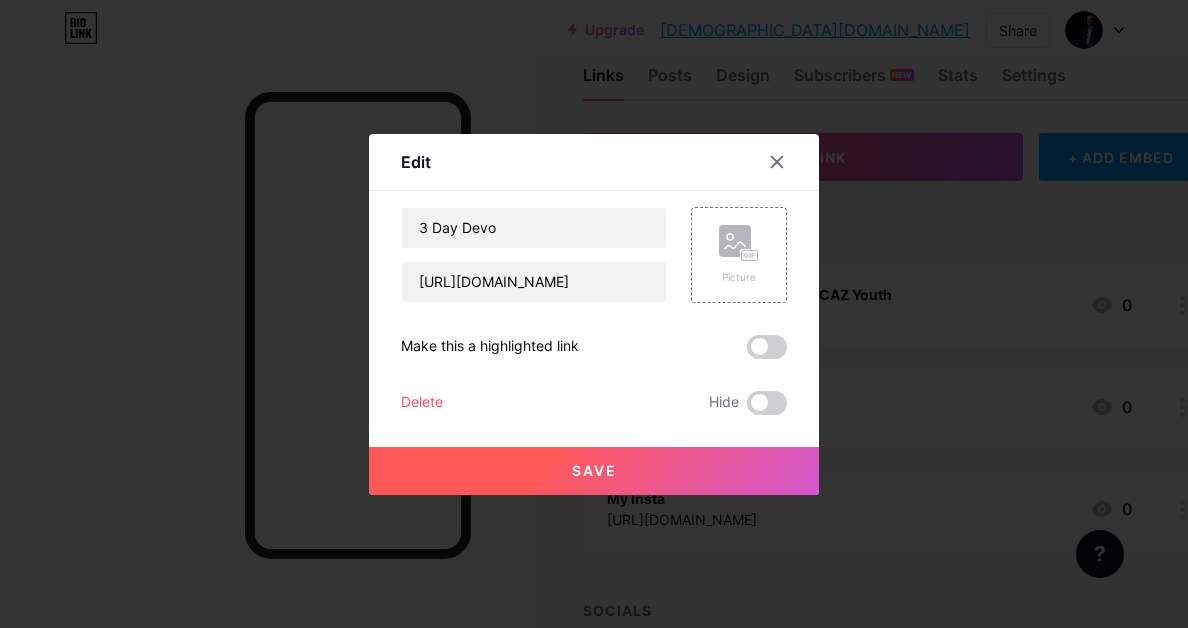 click on "Save" at bounding box center (594, 470) 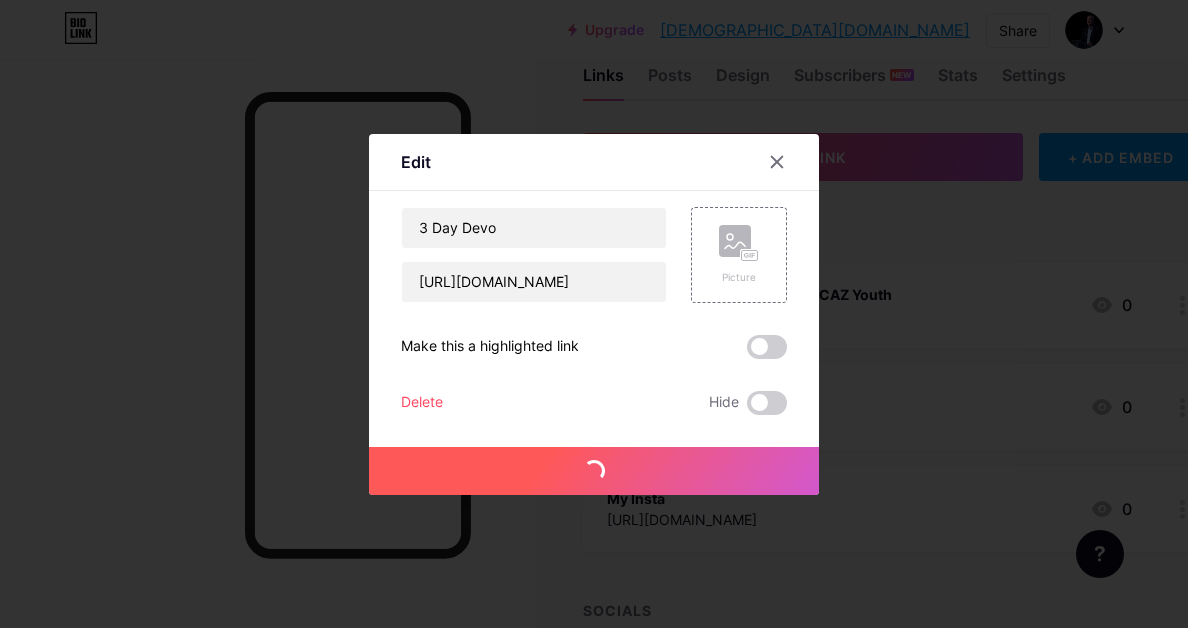 scroll, scrollTop: 0, scrollLeft: 0, axis: both 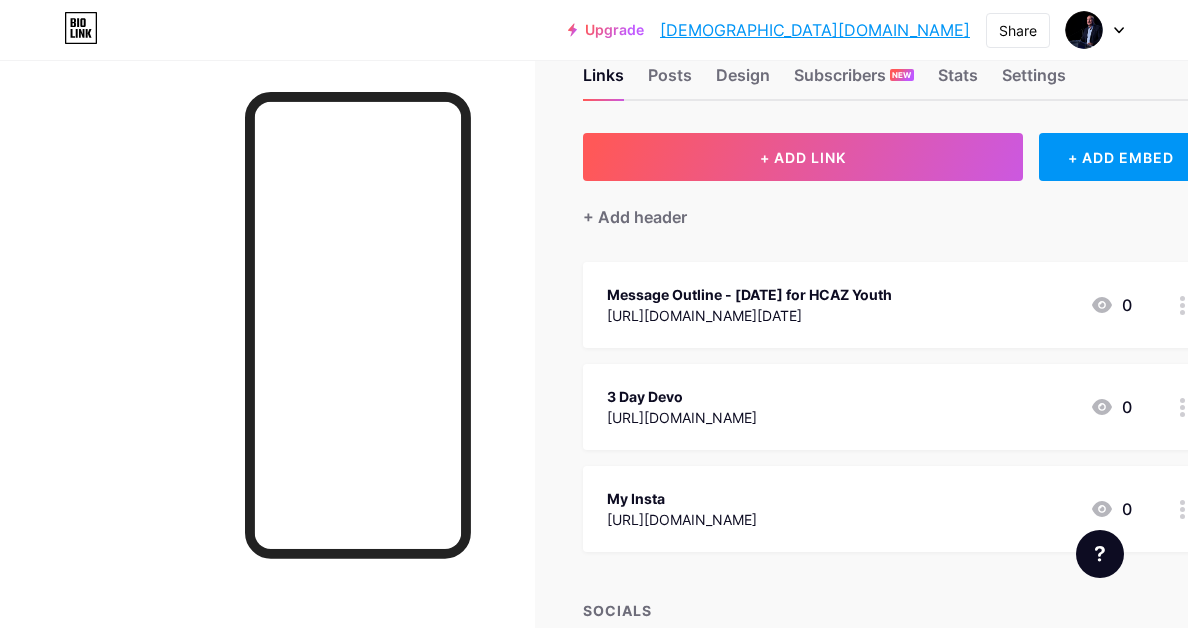 click on "[DEMOGRAPHIC_DATA][DOMAIN_NAME]" at bounding box center [815, 30] 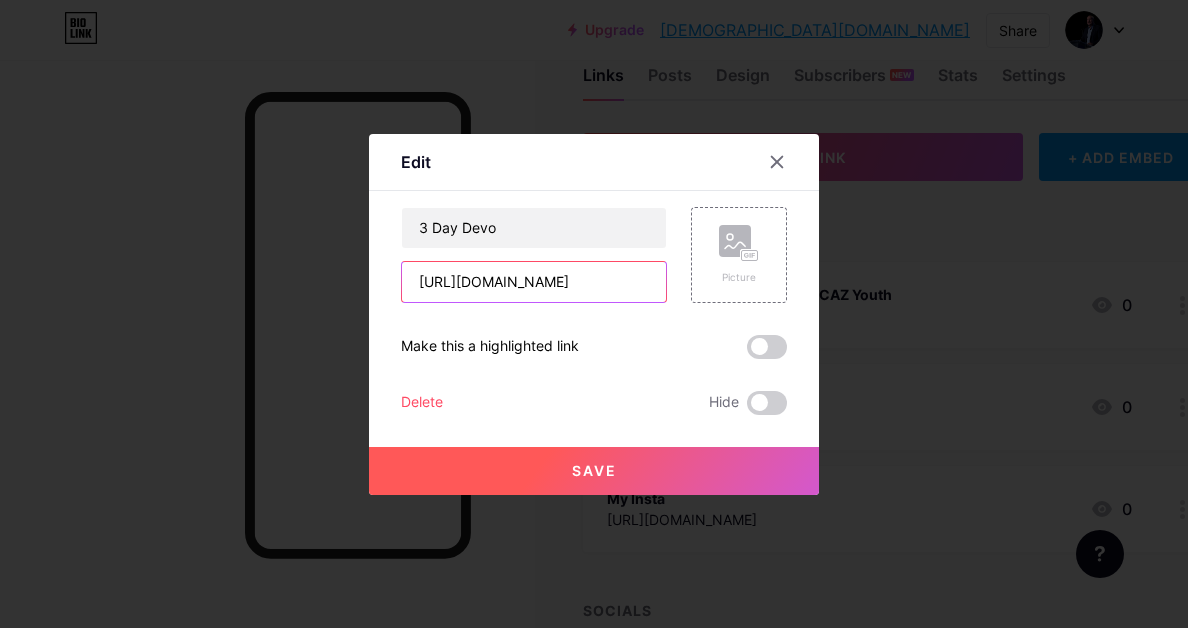click on "https://www.dropbox.com/scl/fi/j3ciz1srxbsdj0wc9npn5/_-3-Day-Devotional.pdf?rlkey=m13dl25j2hdt6ptpqydn13qwv&st=xqzt86gm&raw=1" at bounding box center (534, 282) 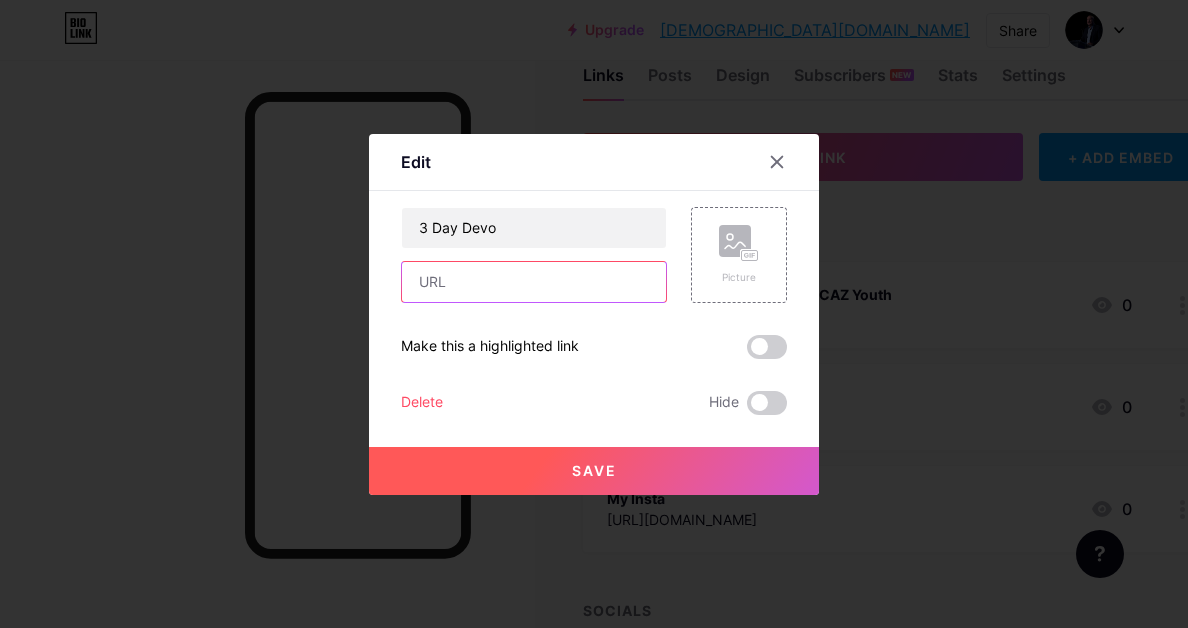 paste on "https://www.dropbox.com/scl/fi/j3ciz1srxbsdj0wc9npn5/_-3-Day-Devotional.pdf?rlkey=m13dl25j2hdt6ptpqydn13qwv&st=xqzt86gm&dl=0" 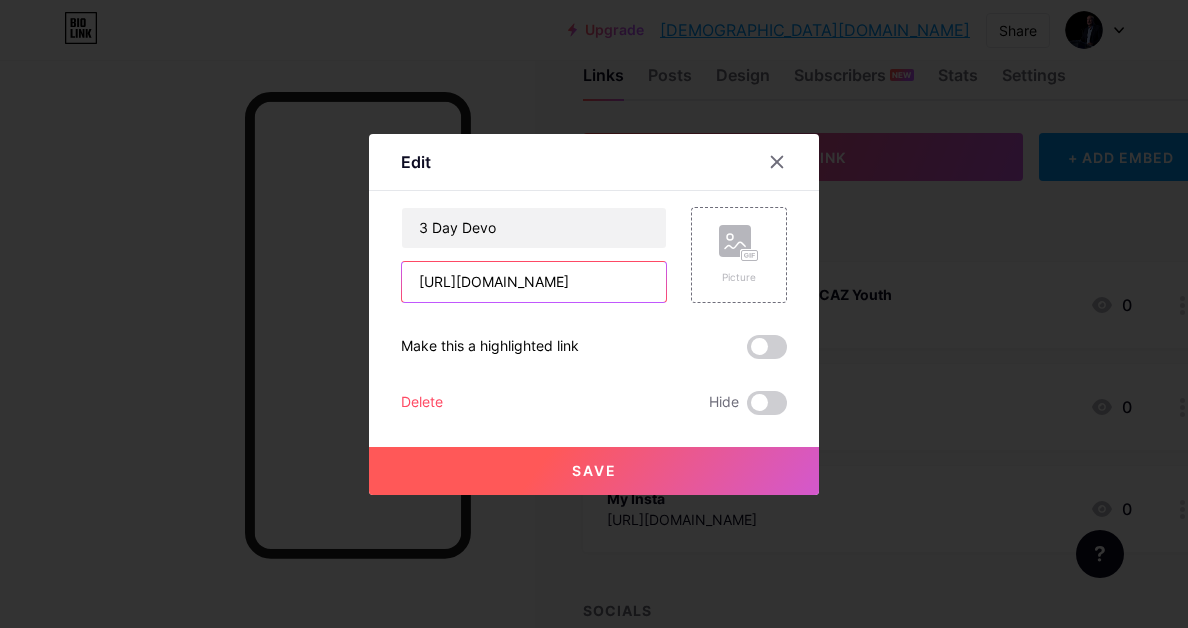 scroll, scrollTop: 0, scrollLeft: 679, axis: horizontal 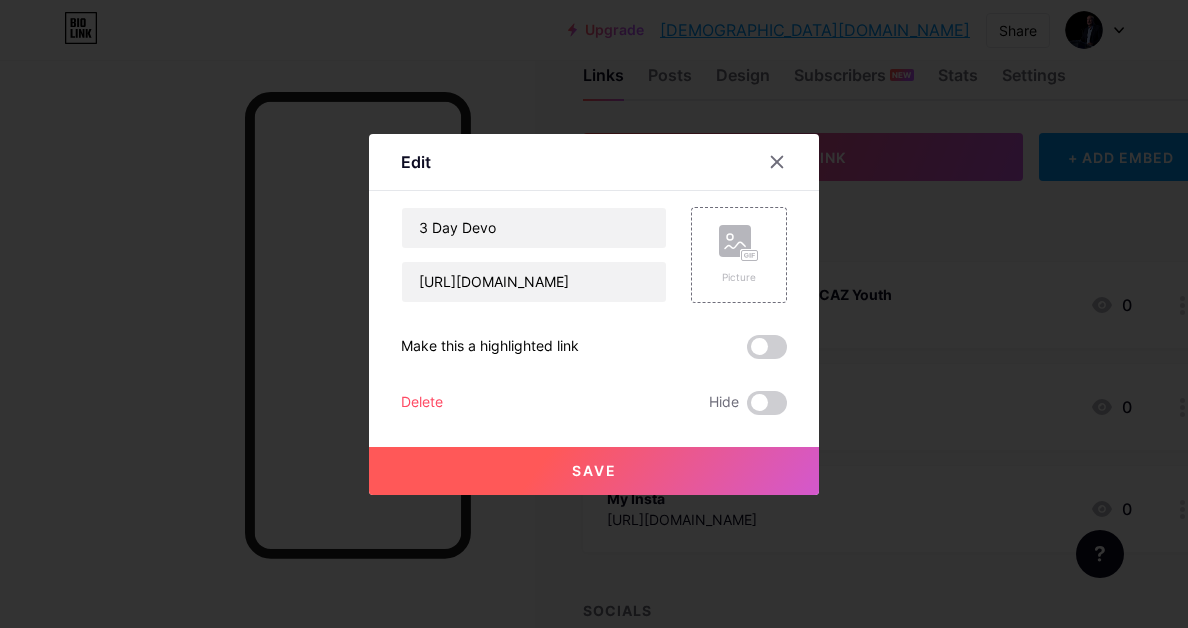 click on "Save" at bounding box center [594, 470] 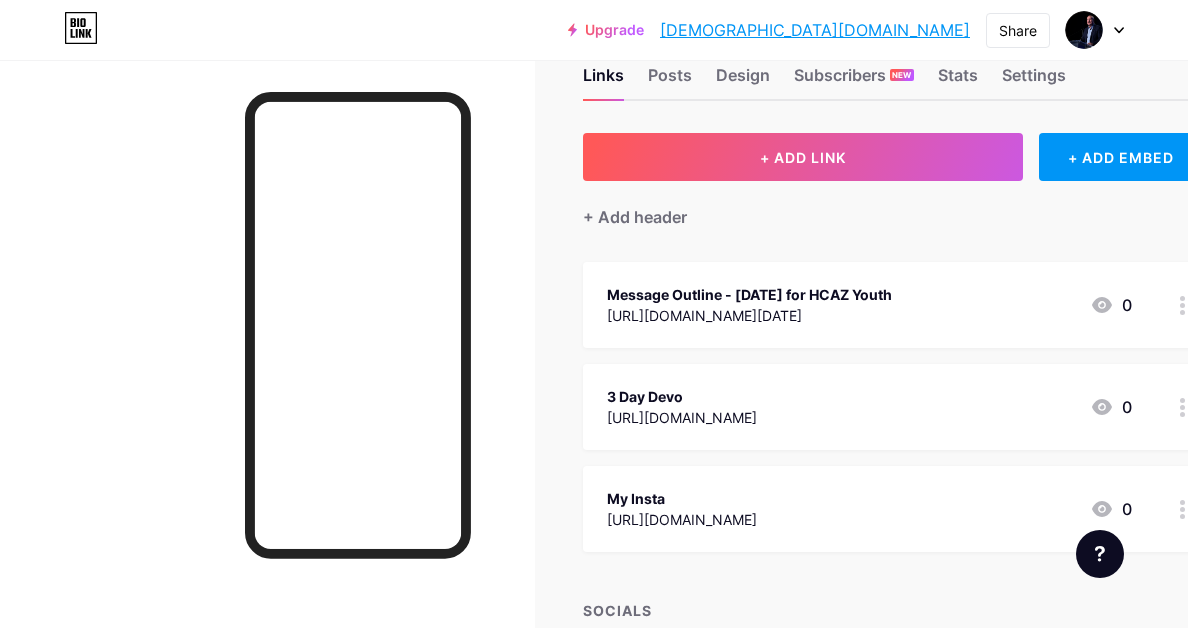 click on "[DEMOGRAPHIC_DATA][DOMAIN_NAME]" at bounding box center (815, 30) 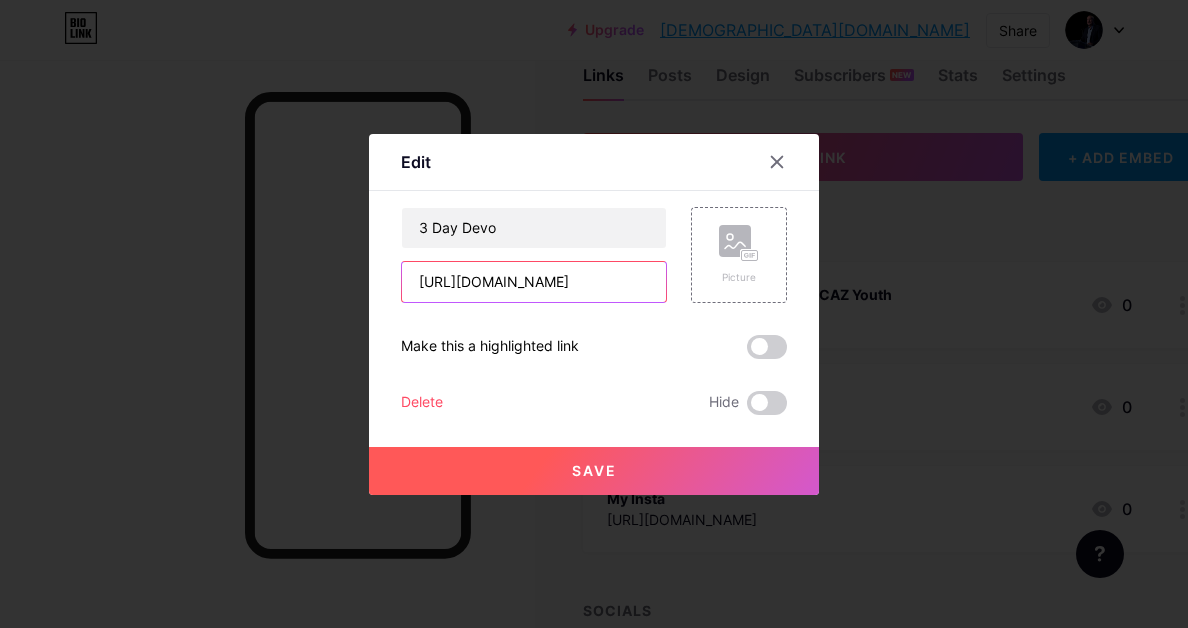 click on "https://www.dropbox.com/scl/fi/j3ciz1srxbsdj0wc9npn5/_-3-Day-Devotional.pdf?rlkey=m13dl25j2hdt6ptpqydn13qwv&st=xqzt86gm&dl=0" at bounding box center [534, 282] 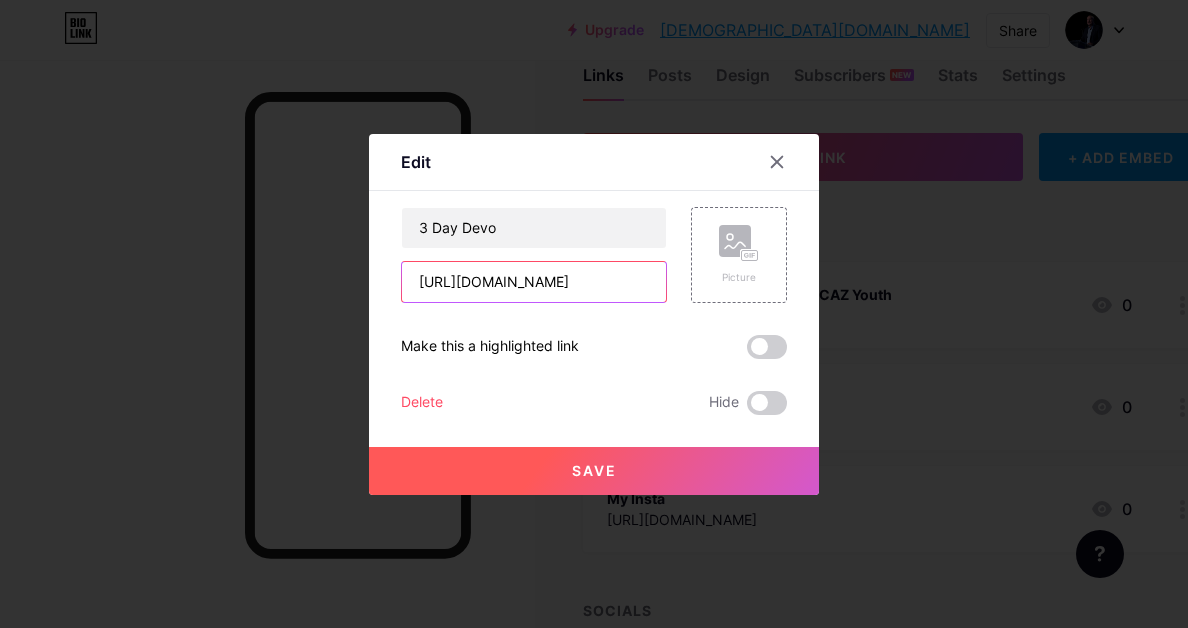 click on "https://www.dropbox.com/scl/fi/j3ciz1srxbsdj0wc9npn5/_-3-Day-Devotional.pdf?rlkey=m13dl25j2hdt6ptpqydn13qwv&st=xqzt86gm&dl=0" at bounding box center (534, 282) 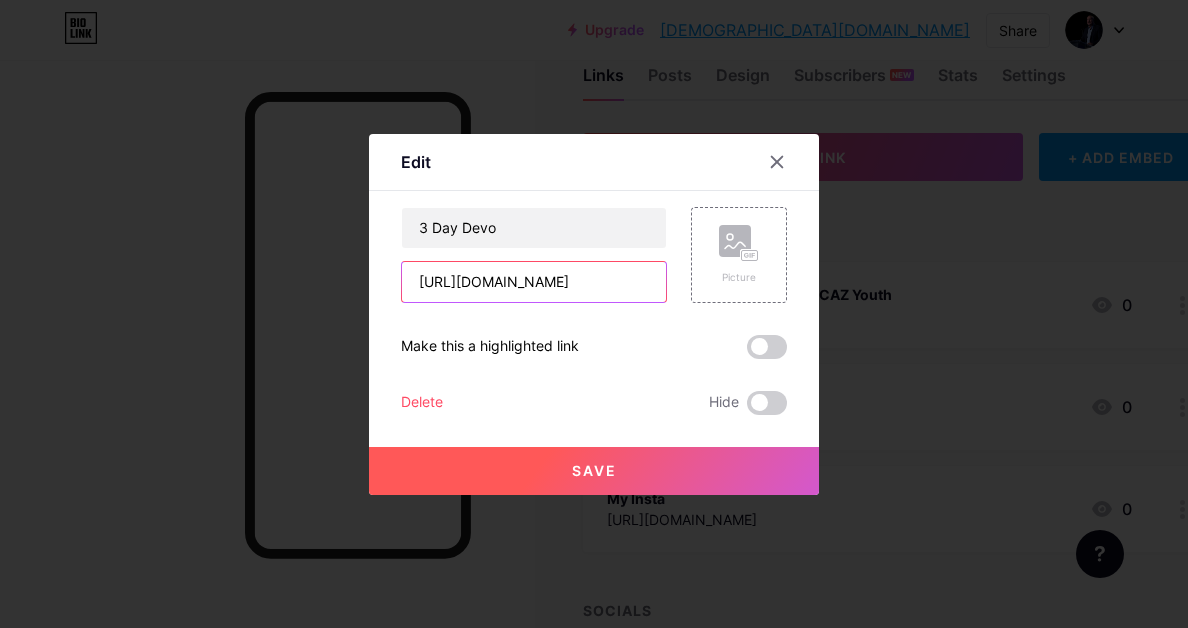 click on "https://www.dropbox.com/scl/fi/j3ciz1srxbsdj0wc9npn5/_-3-Day-Devotional.pdf?rlkey=m13dl25j2hdt6ptpqydn13qwv&st=xqzt86gm&dl=0" at bounding box center (534, 282) 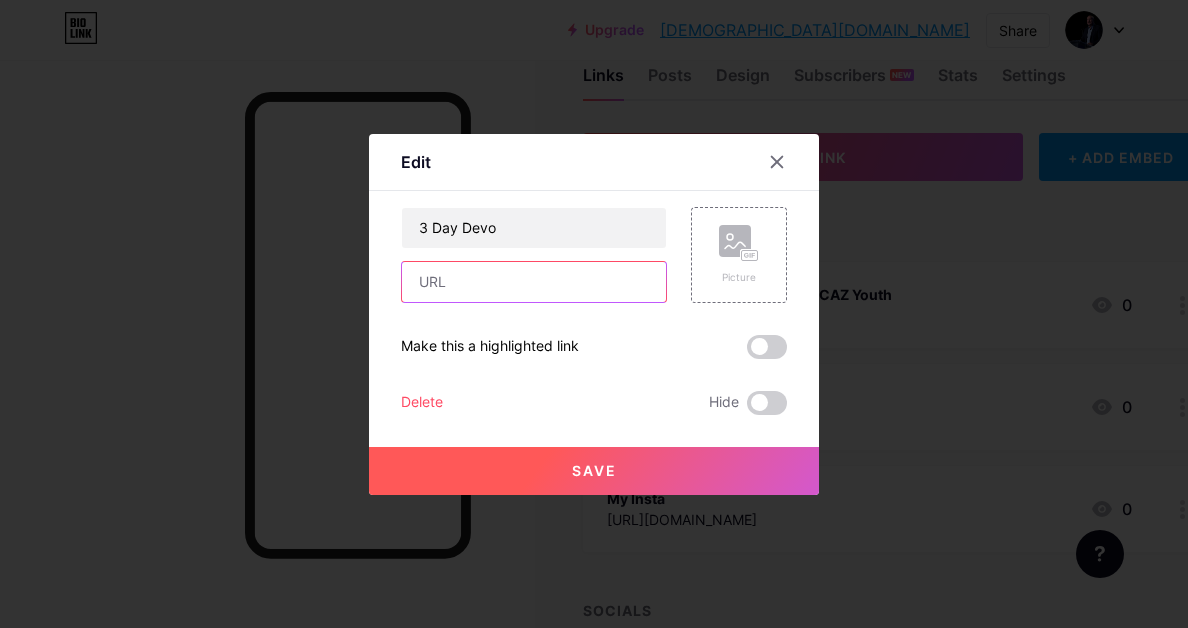 paste on "https://www.dropbox.com/scl/fi/kfaej4k1frd4rluvg0so7/3-Day-Devo-Fear-Can-t-Sink-Me-When-His-Love-Holds-Me.pdf?rlkey=ouggdec0cmnqrf7qj2y7z0c0d&st=ibl7zufa&dl=0" 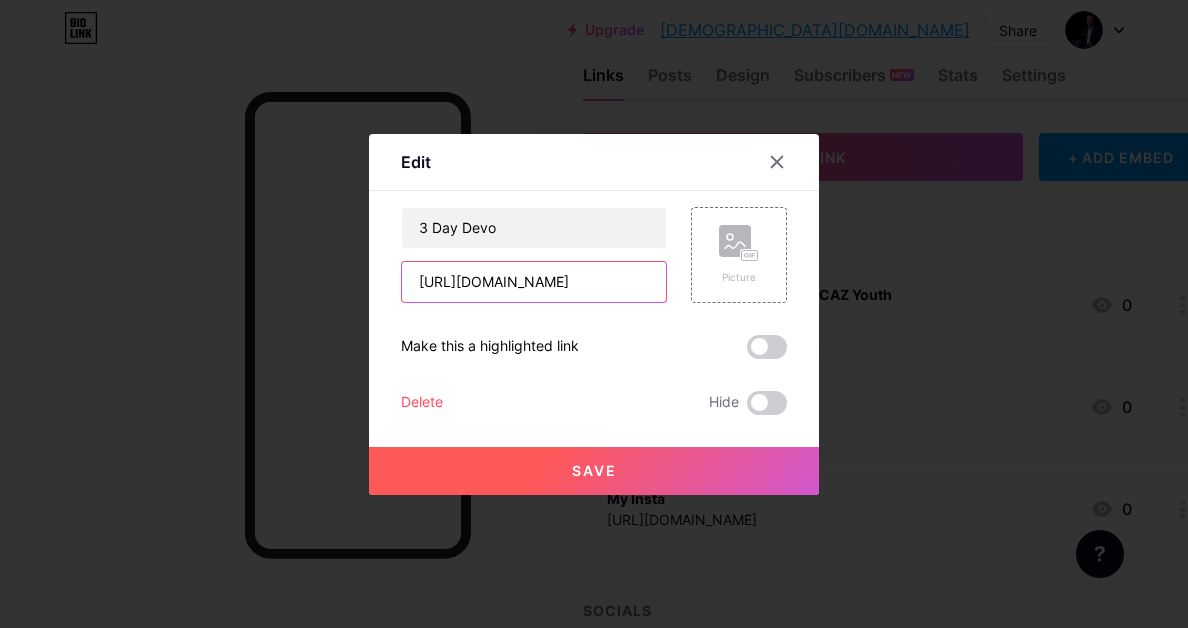 scroll, scrollTop: 0, scrollLeft: 943, axis: horizontal 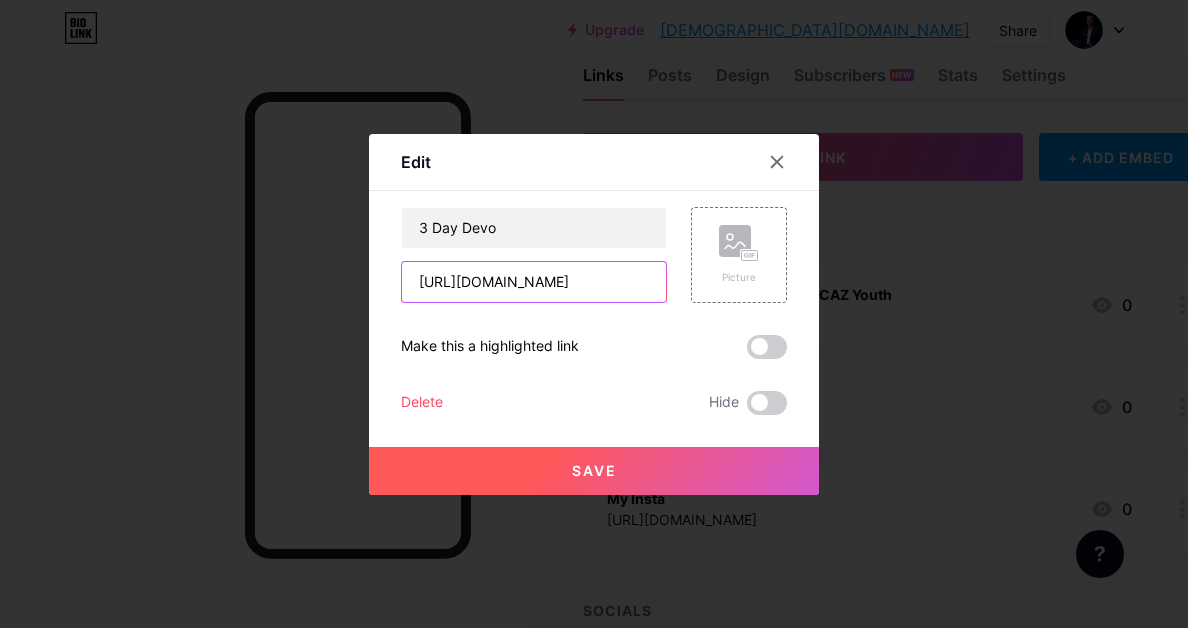 type on "https://www.dropbox.com/scl/fi/kfaej4k1frd4rluvg0so7/3-Day-Devo-Fear-Can-t-Sink-Me-When-His-Love-Holds-Me.pdf?rlkey=ouggdec0cmnqrf7qj2y7z0c0d&st=ibl7zufa&raw=1" 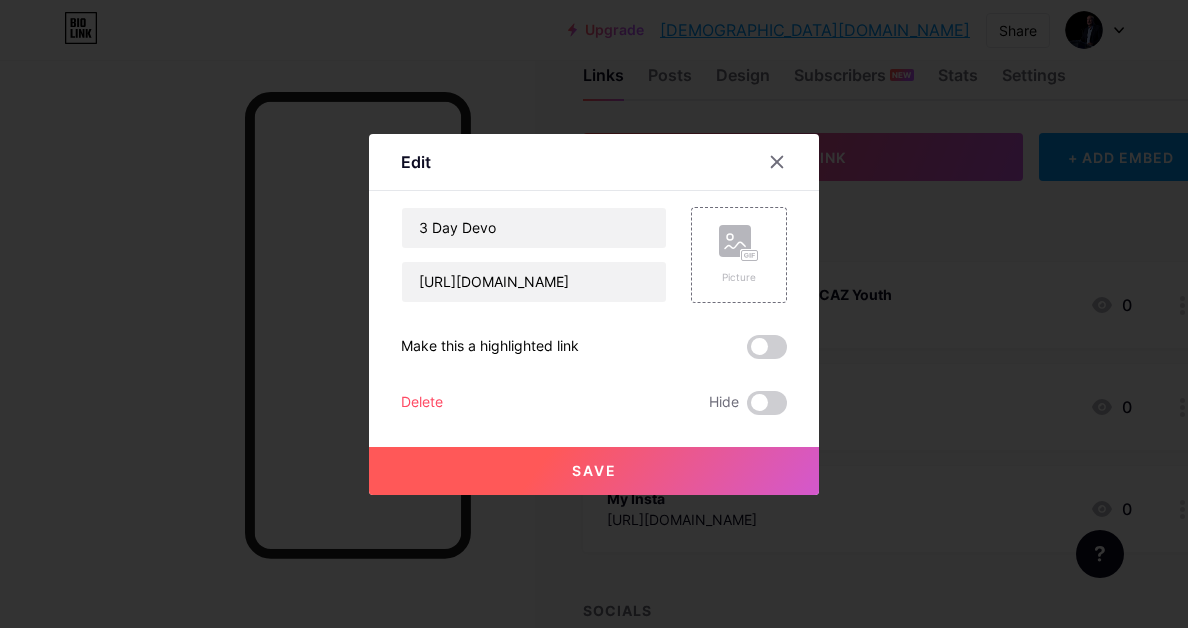 click on "Save" at bounding box center [594, 471] 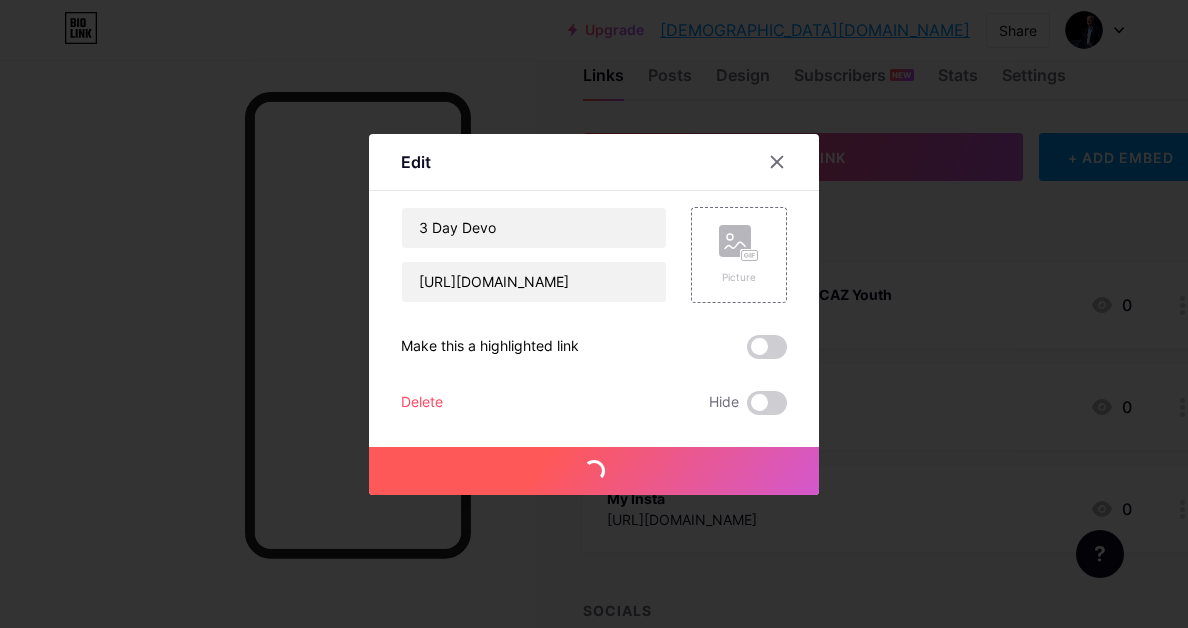 scroll, scrollTop: 0, scrollLeft: 0, axis: both 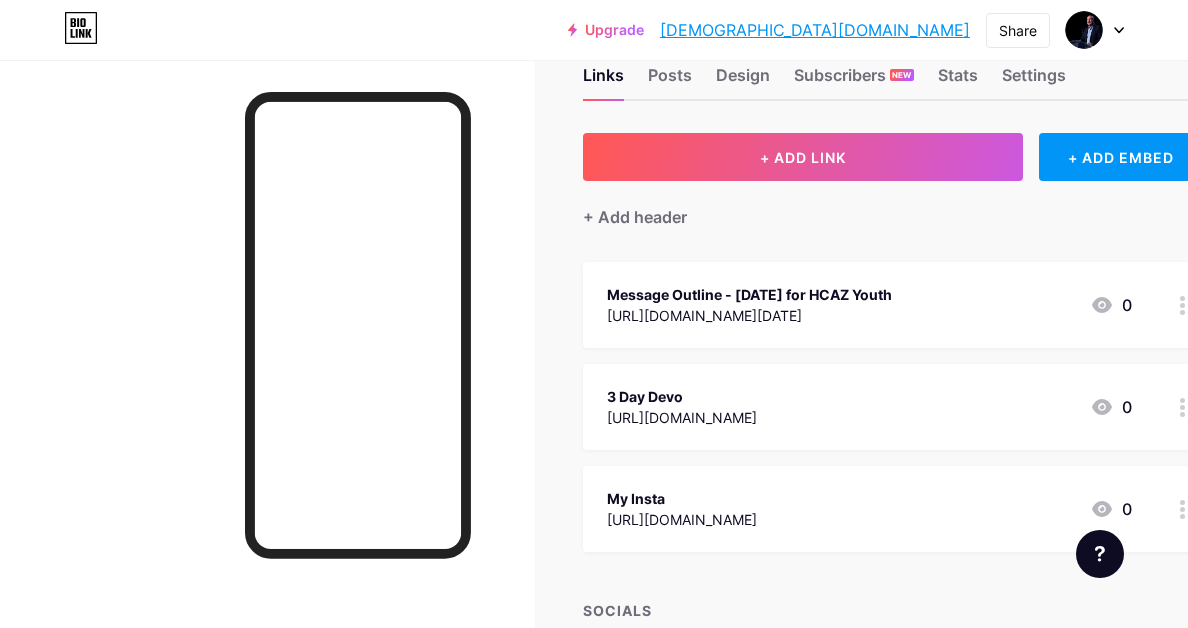 click on "[DEMOGRAPHIC_DATA][DOMAIN_NAME]" at bounding box center (815, 30) 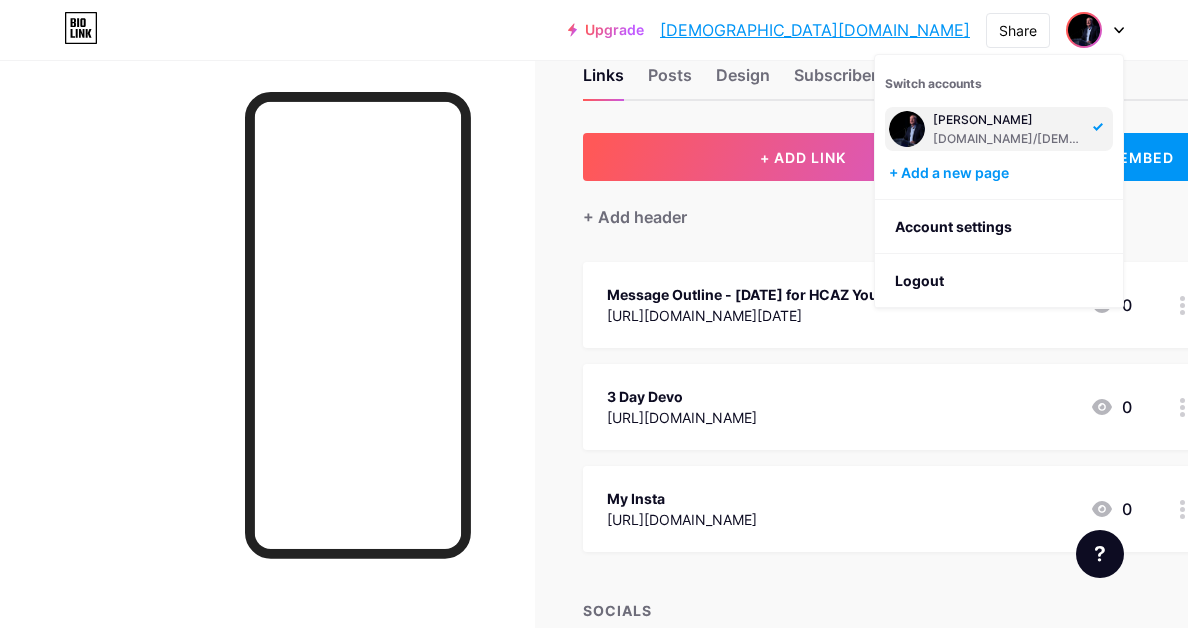 click on "[DOMAIN_NAME]/[DEMOGRAPHIC_DATA]" at bounding box center (1010, 139) 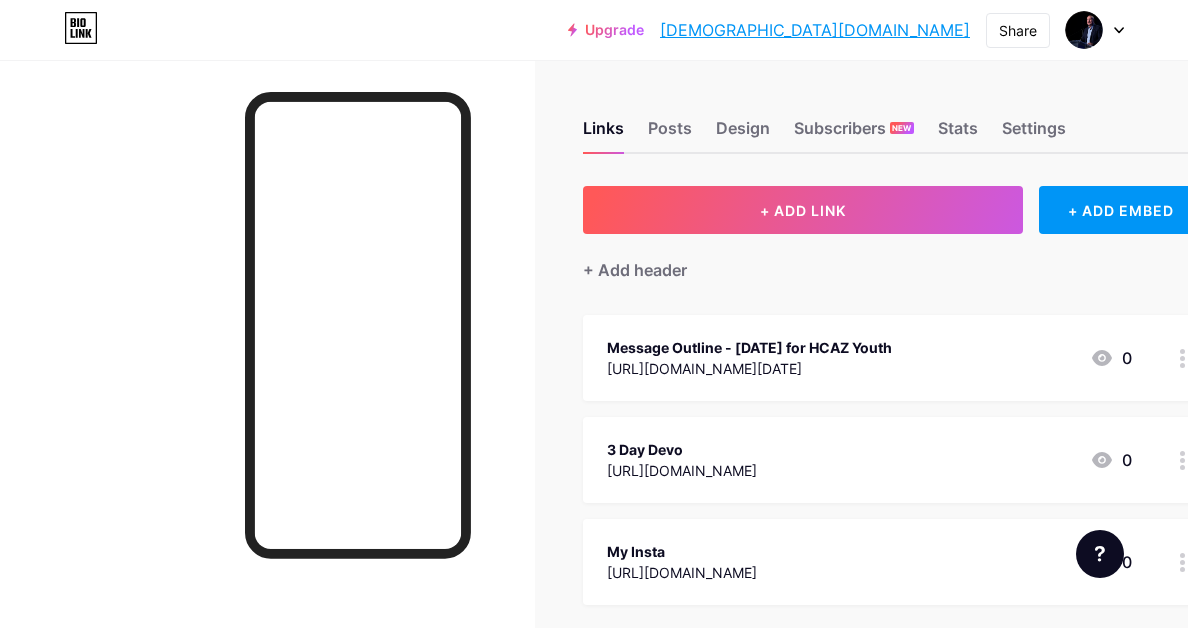 scroll, scrollTop: 0, scrollLeft: 0, axis: both 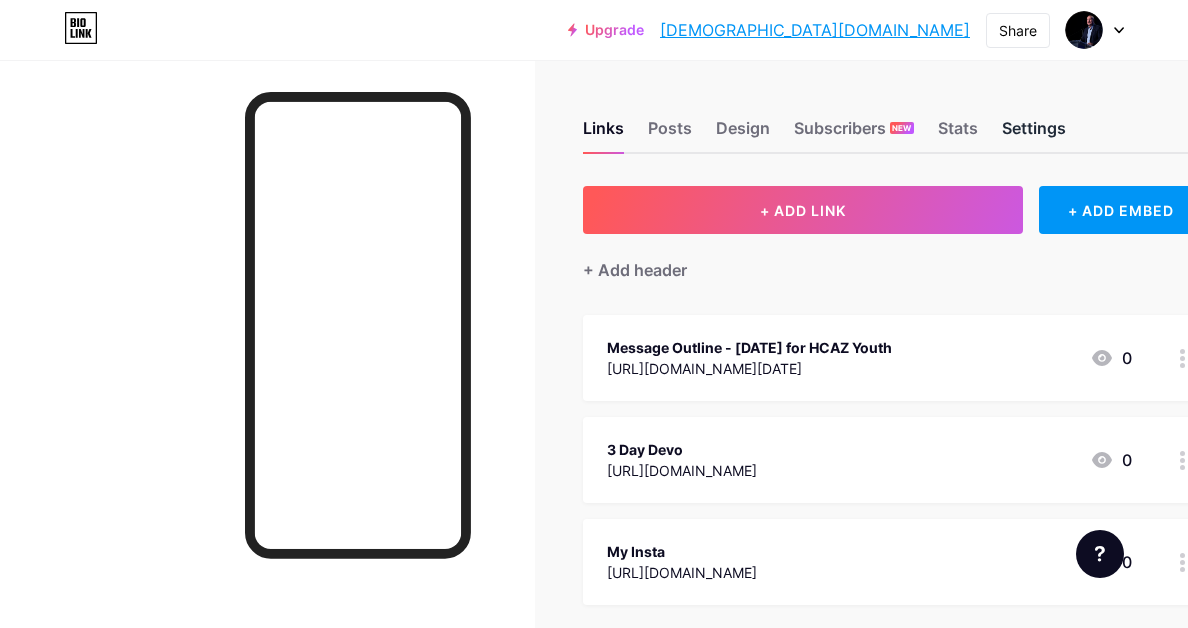 click on "Settings" at bounding box center [1034, 134] 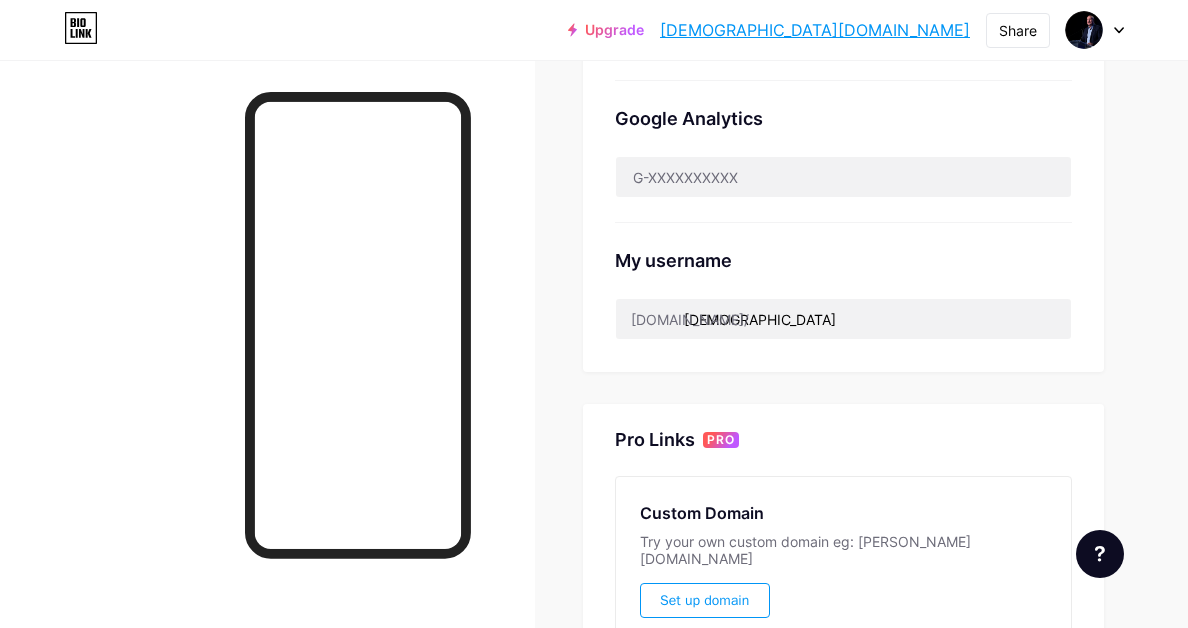 scroll, scrollTop: 0, scrollLeft: 0, axis: both 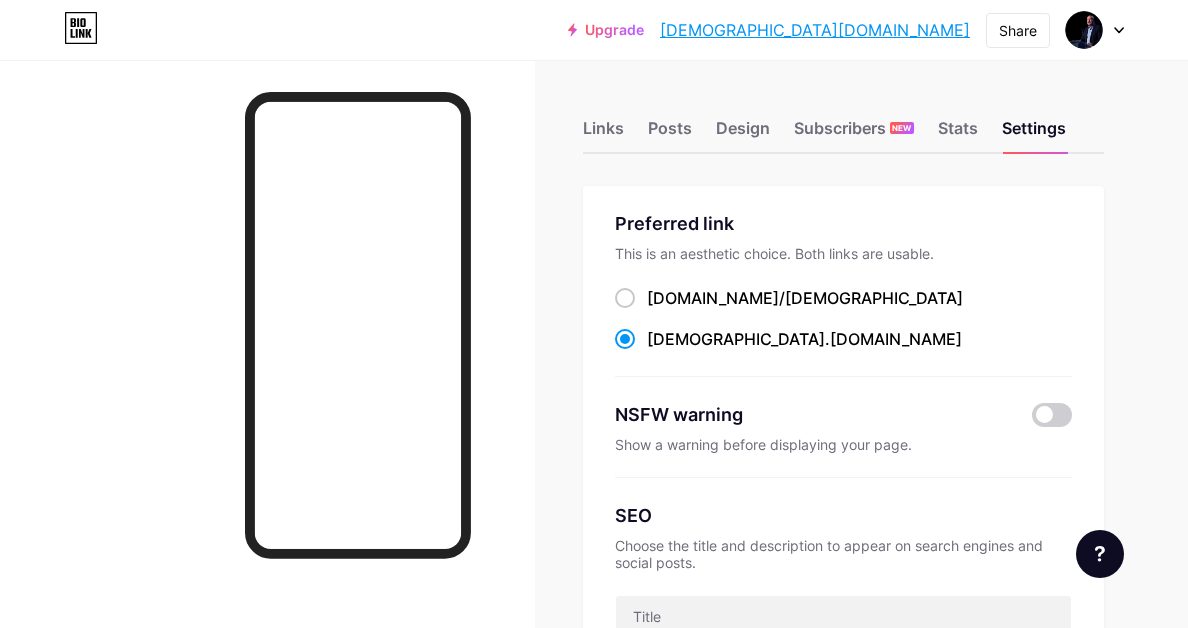 click at bounding box center [1095, 30] 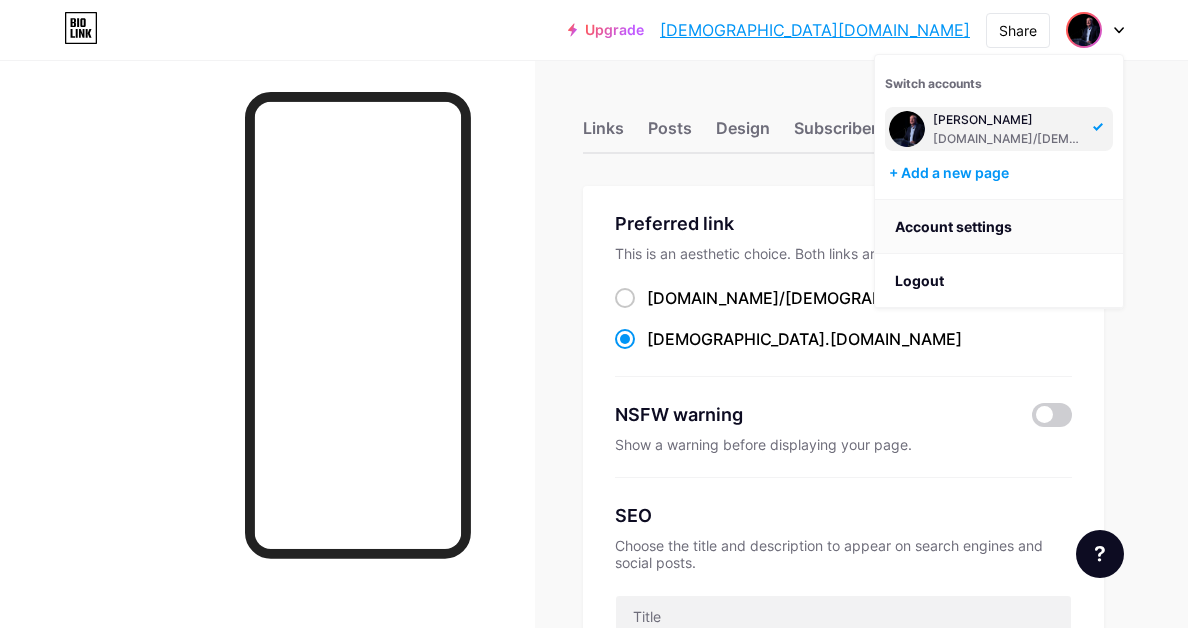 click on "Account settings" at bounding box center (999, 227) 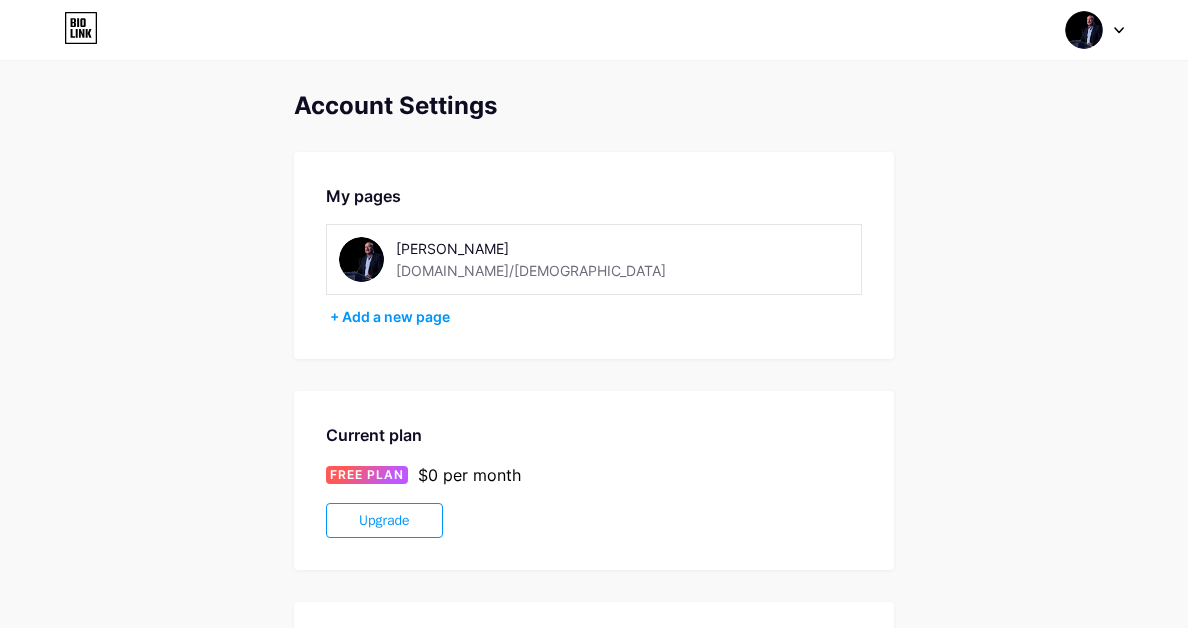 click at bounding box center (361, 259) 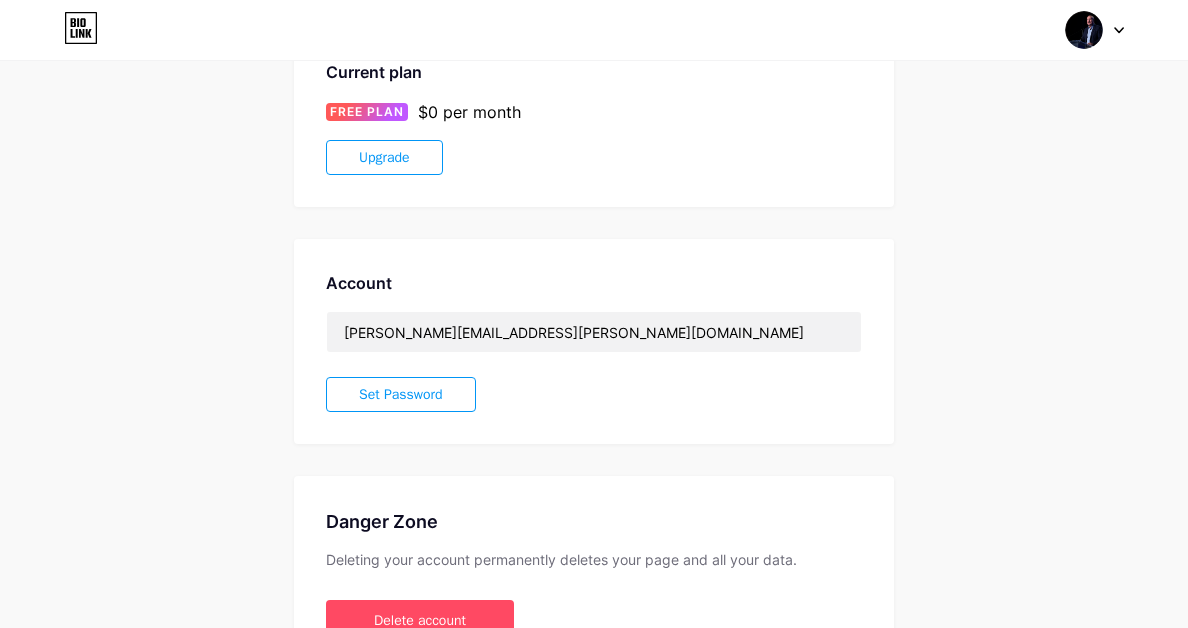 scroll, scrollTop: 0, scrollLeft: 0, axis: both 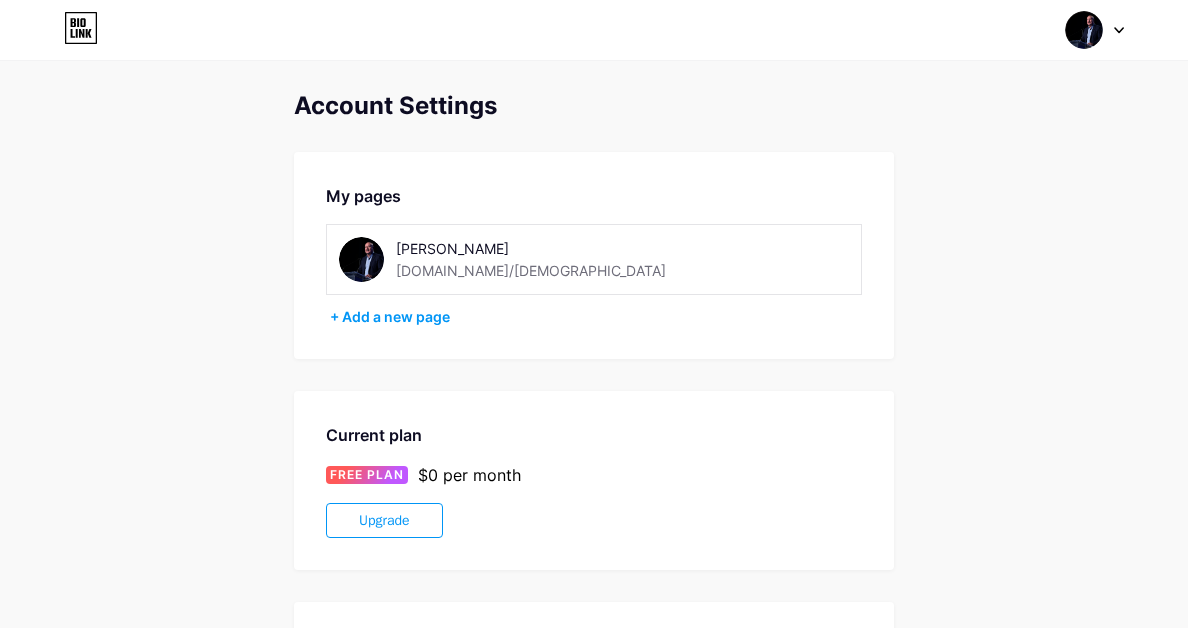 click at bounding box center [361, 259] 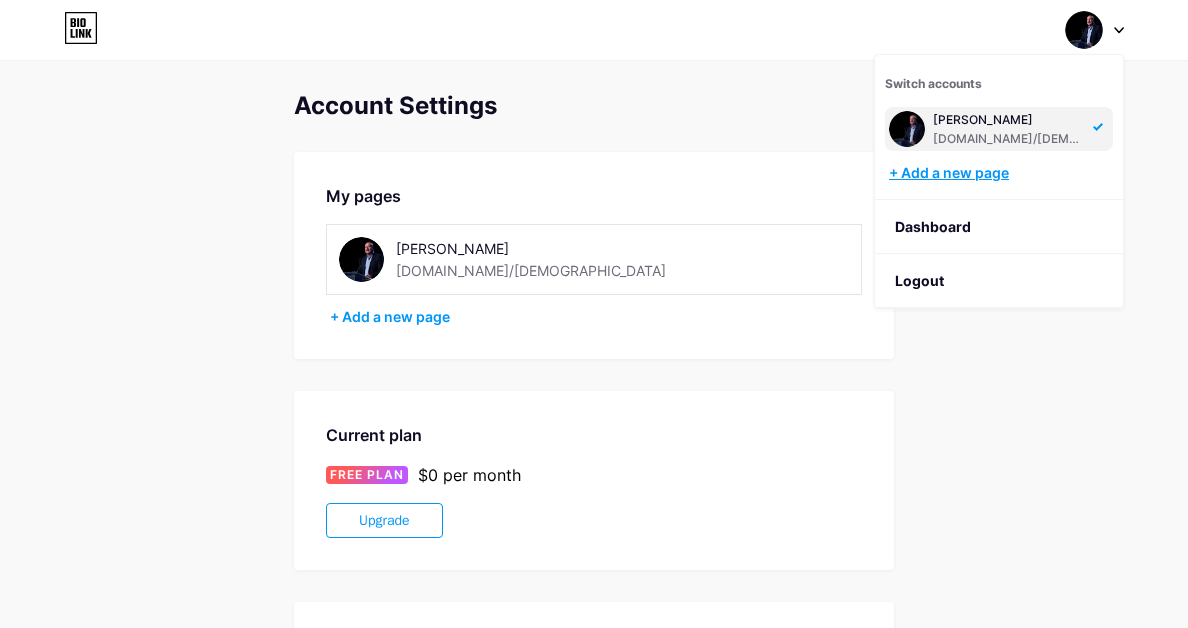 click on "+ Add a new page" at bounding box center [1001, 173] 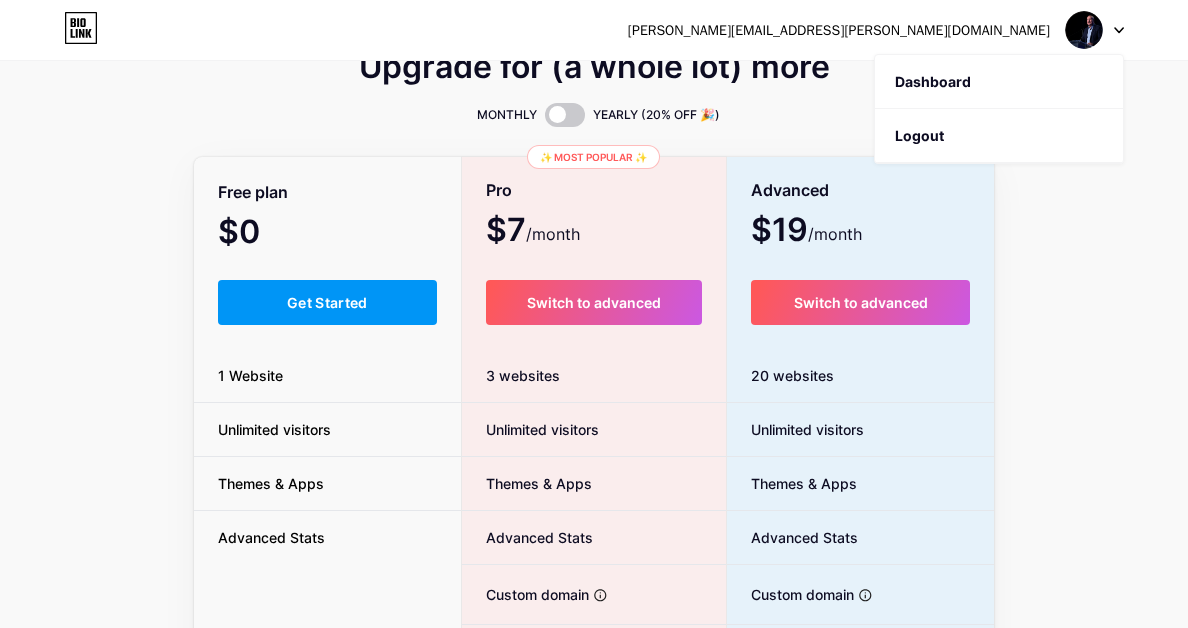 scroll, scrollTop: 0, scrollLeft: 0, axis: both 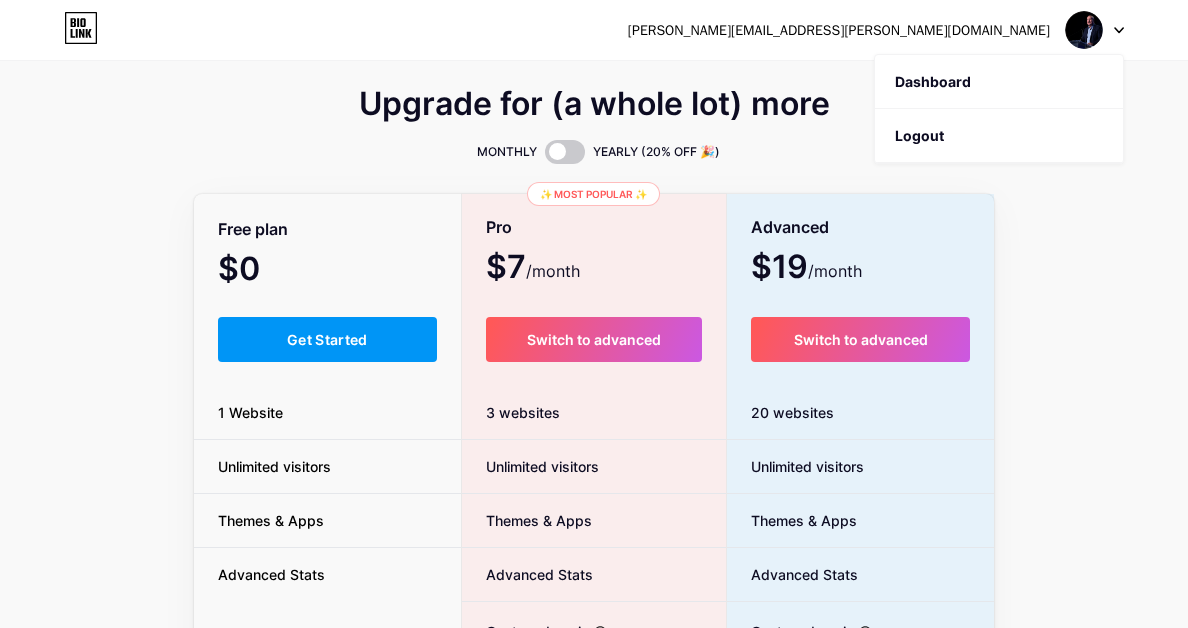 click at bounding box center [1095, 30] 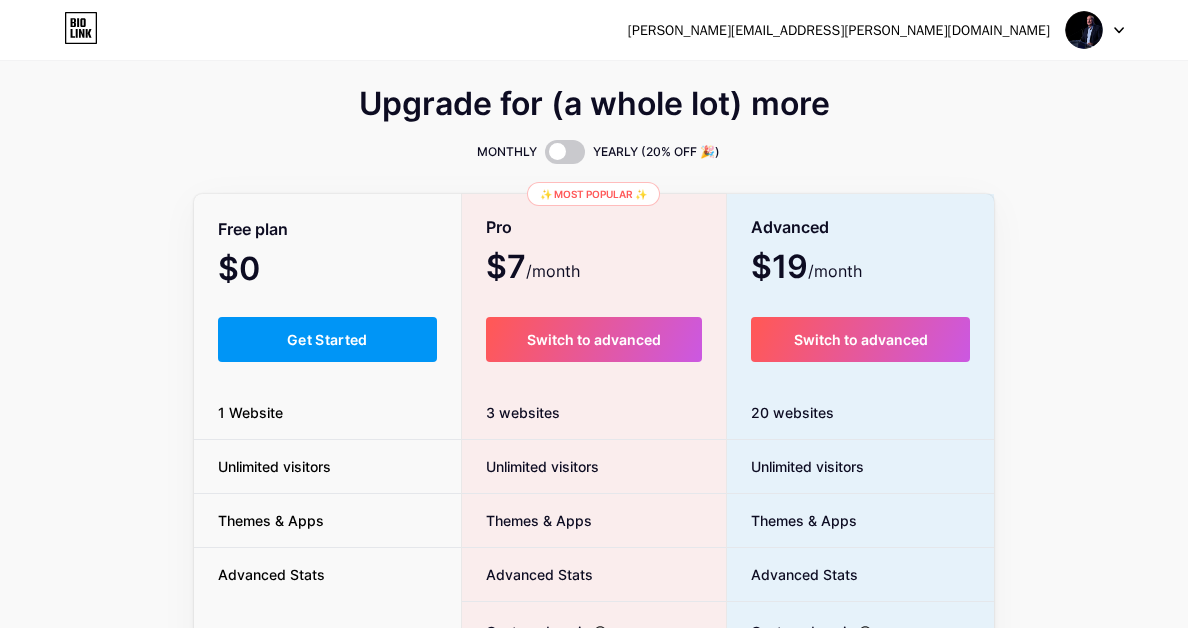 click at bounding box center (1084, 30) 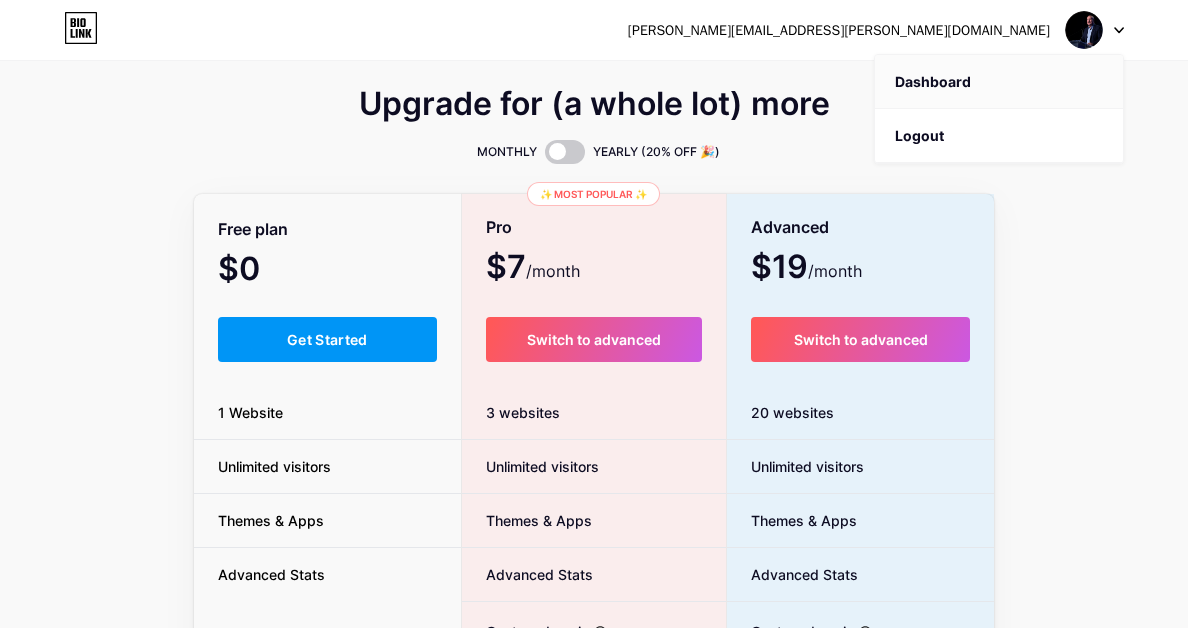 click on "Dashboard" at bounding box center [999, 82] 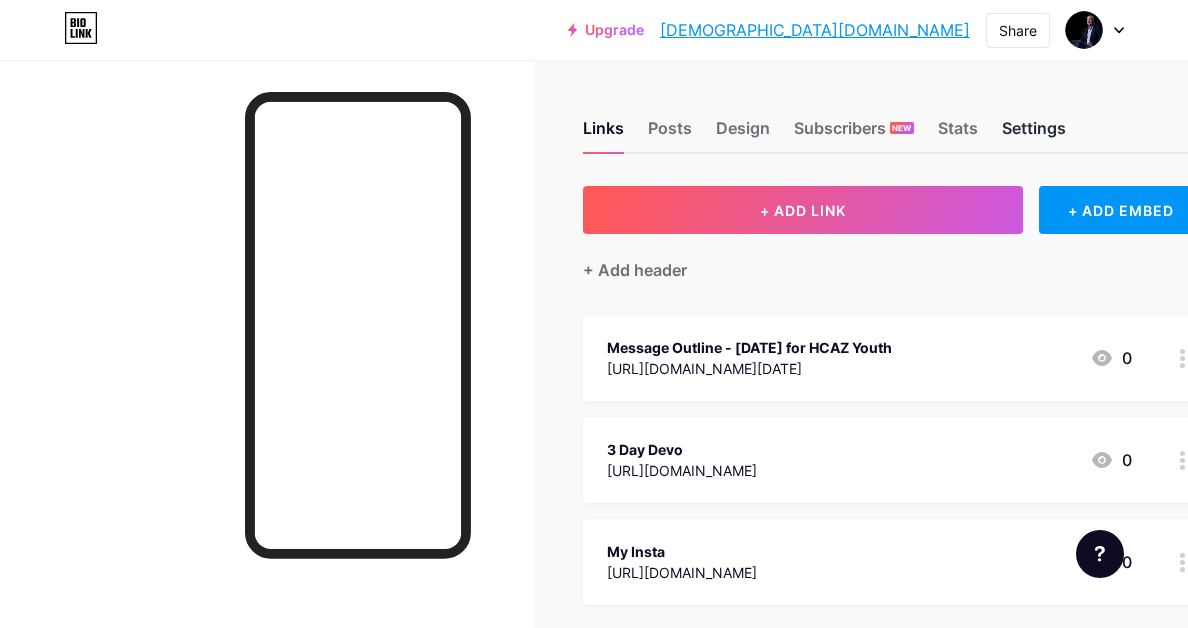 click on "Settings" at bounding box center [1034, 134] 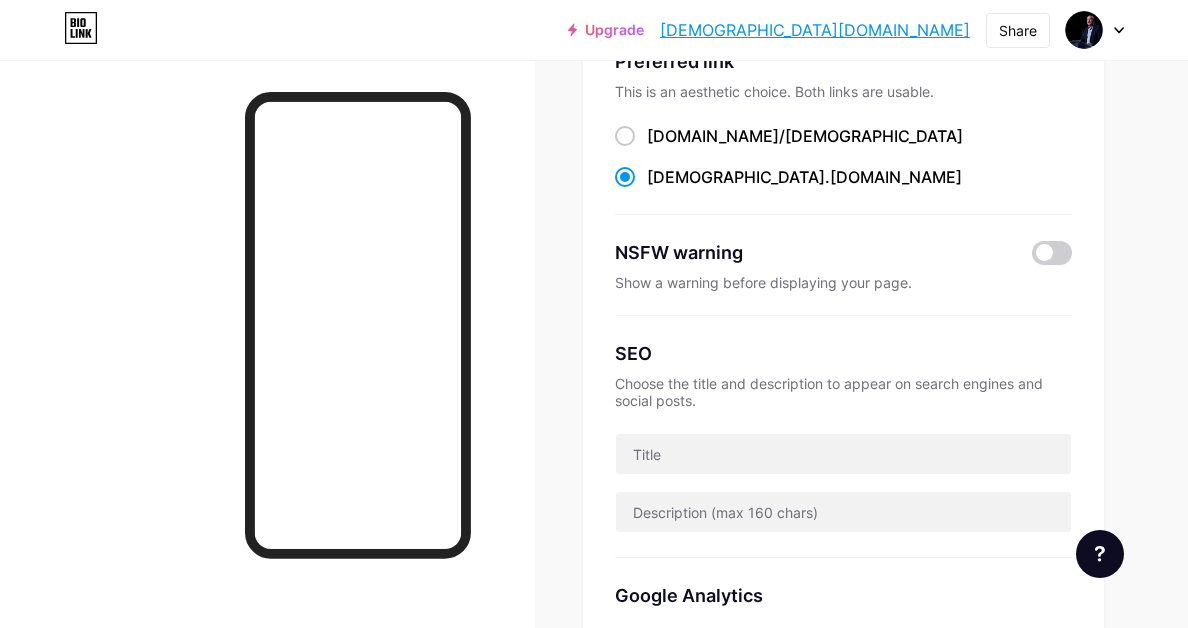 scroll, scrollTop: 0, scrollLeft: 0, axis: both 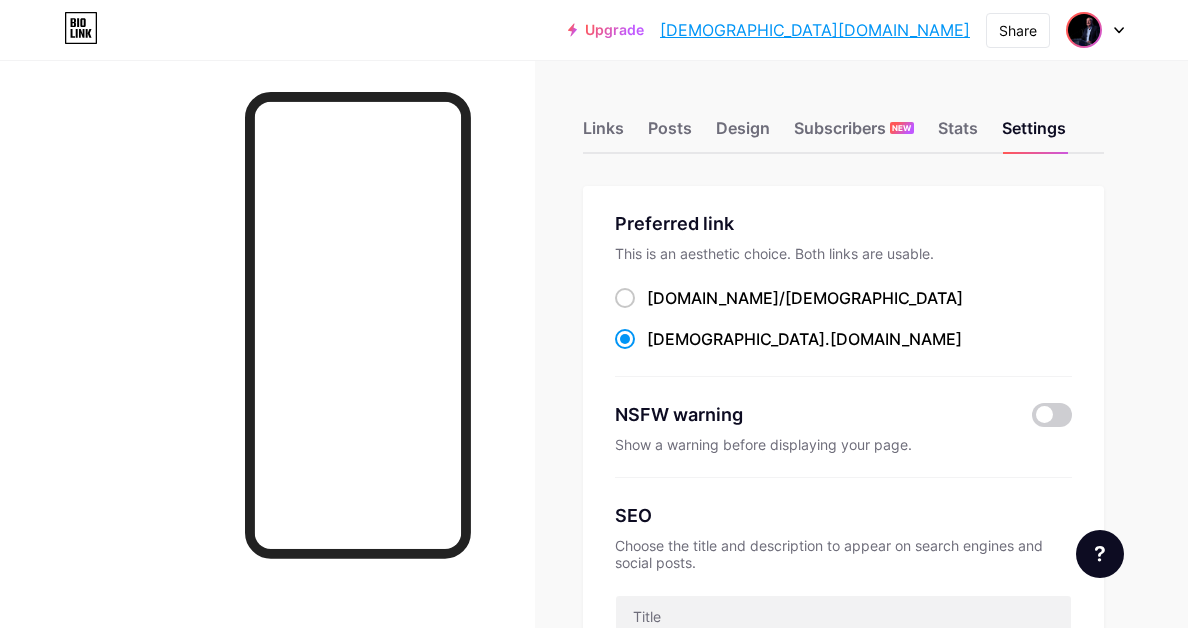 click at bounding box center (1084, 30) 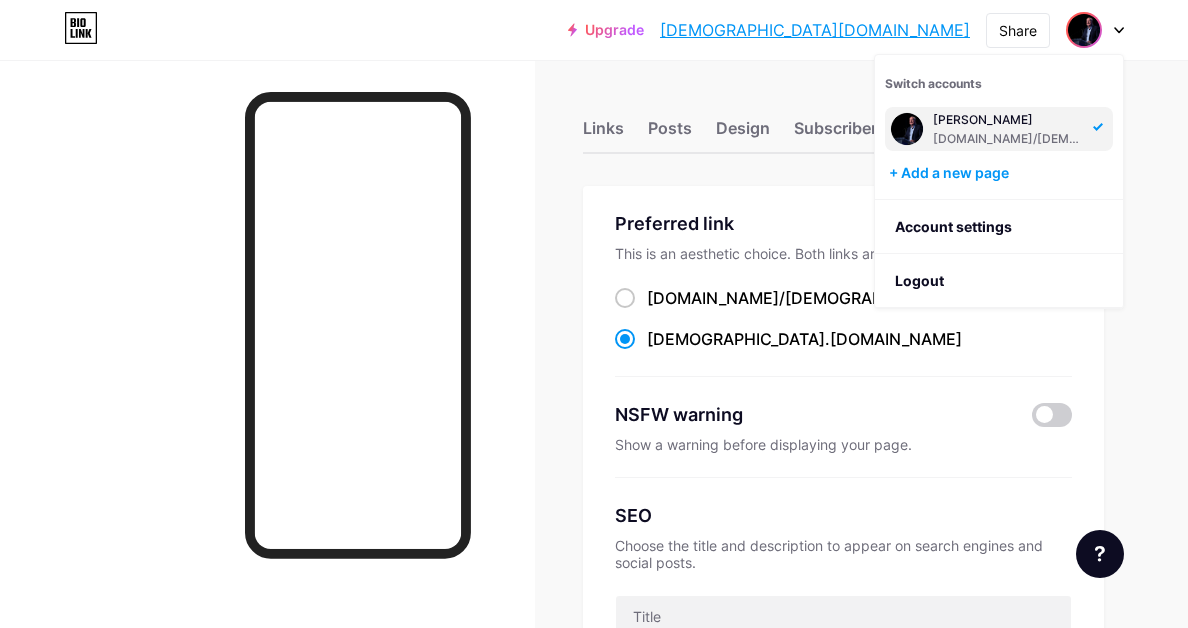 click at bounding box center (907, 129) 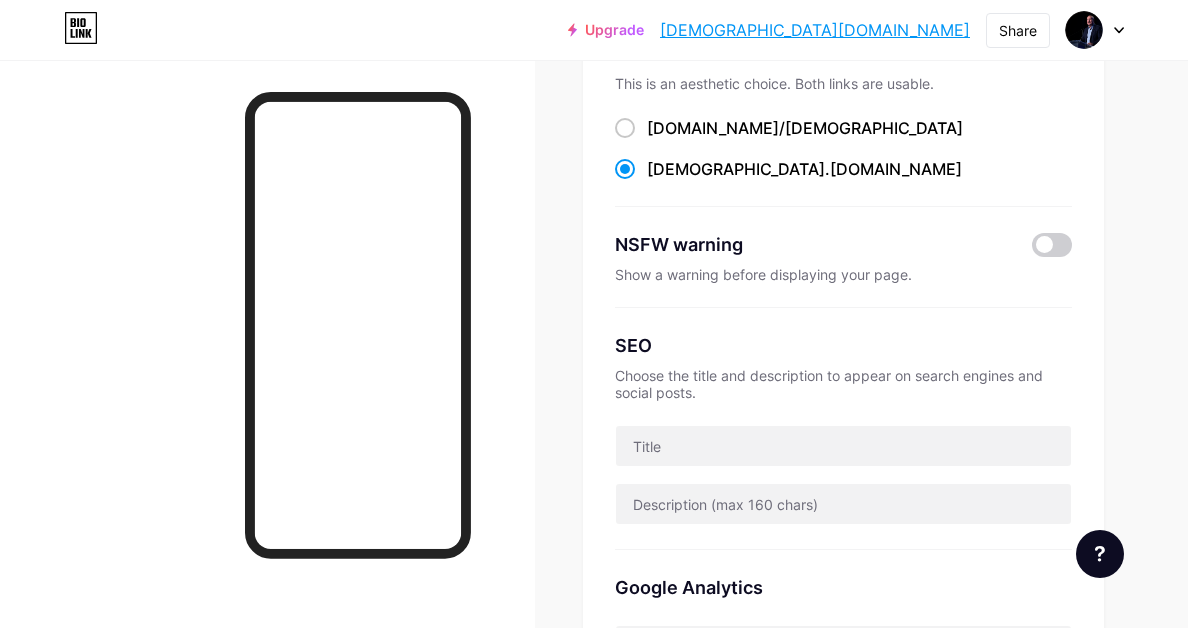 scroll, scrollTop: 954, scrollLeft: 0, axis: vertical 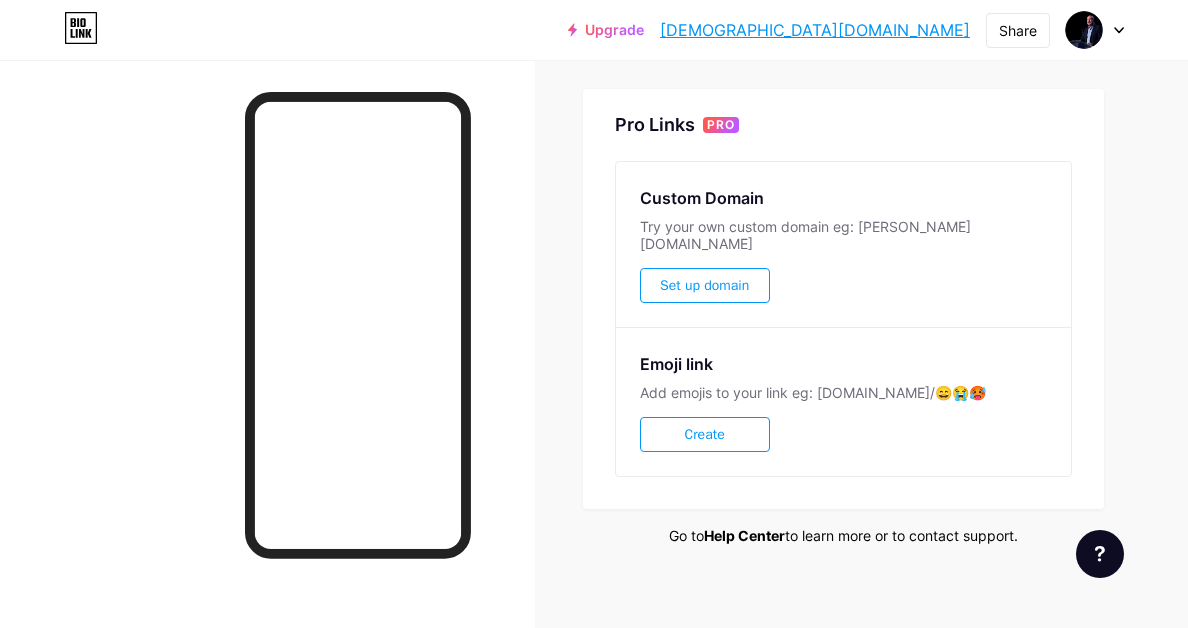 click on "Help Center" at bounding box center (744, 535) 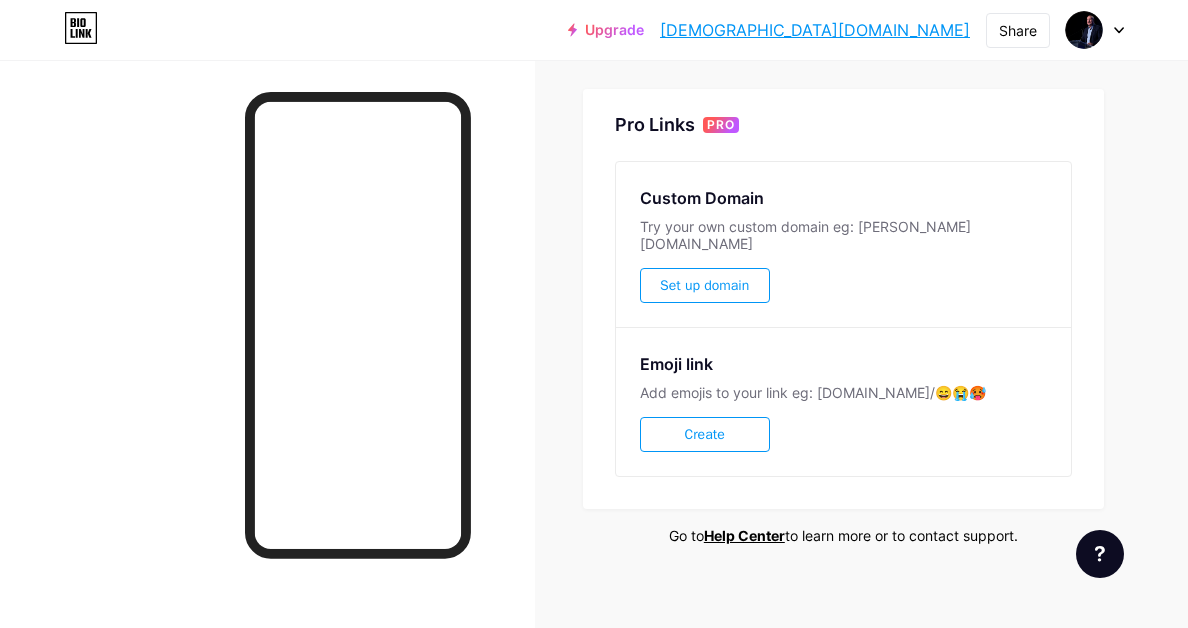 click 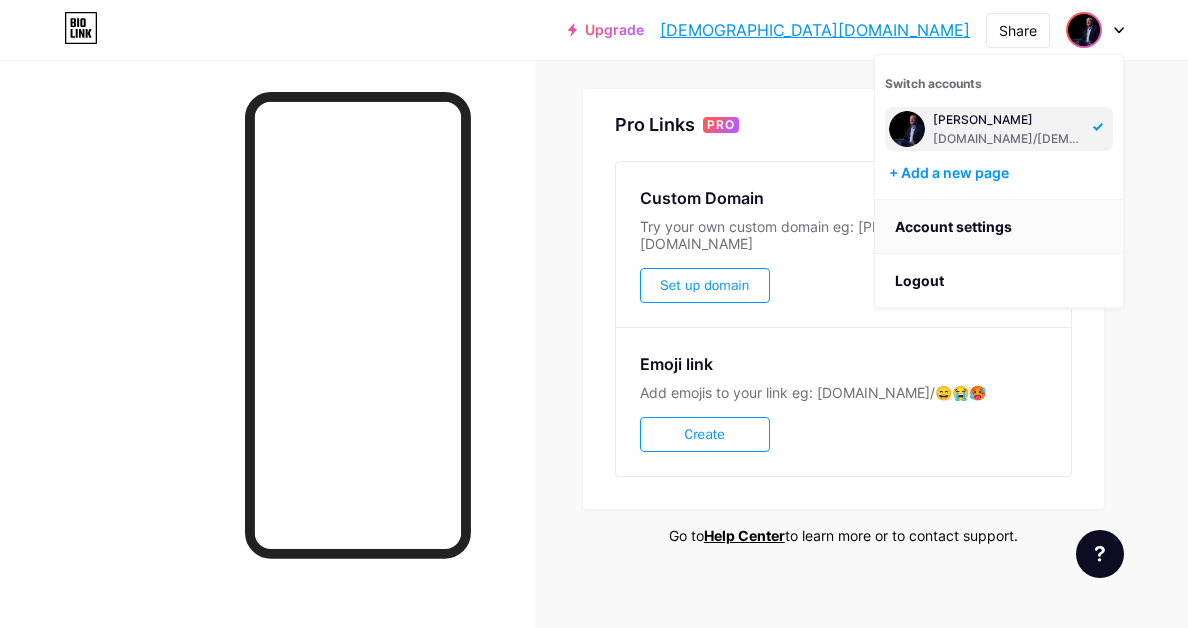 click on "Account settings" at bounding box center (999, 227) 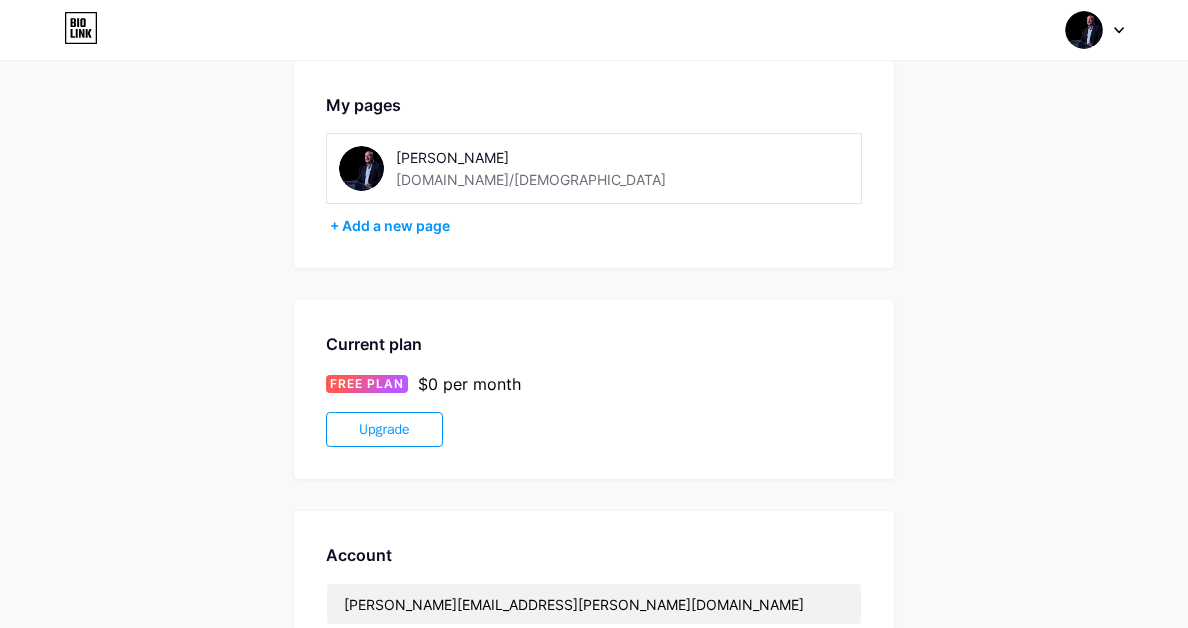 scroll, scrollTop: 0, scrollLeft: 0, axis: both 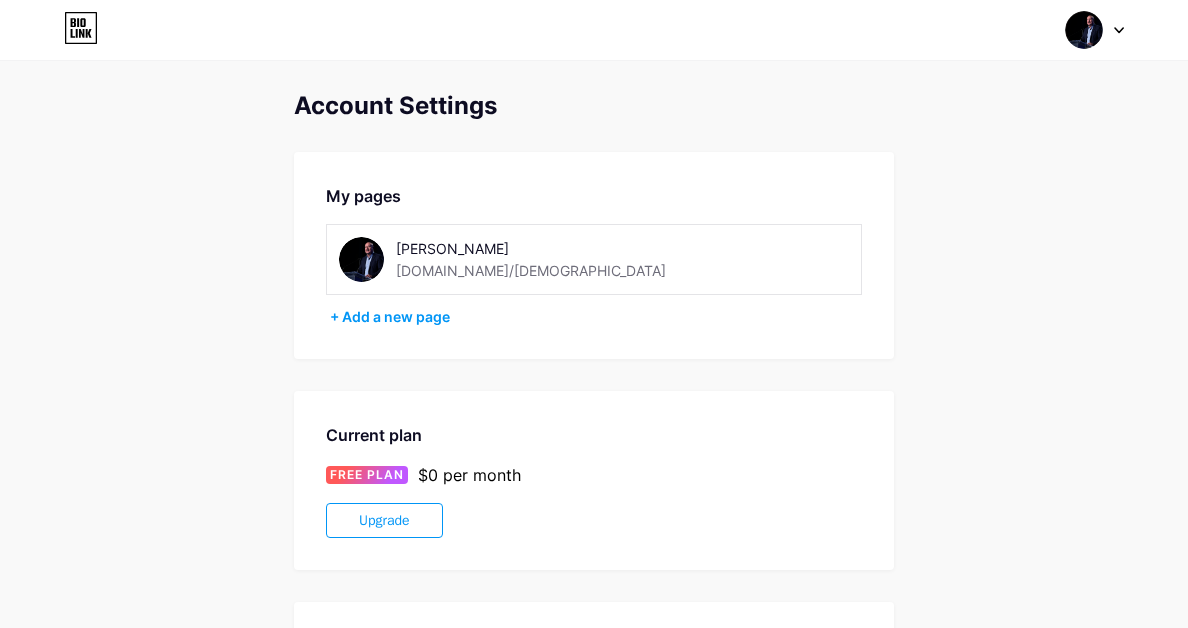 click on "Brian DeShazo   bio.link/pastorbrian" at bounding box center (537, 259) 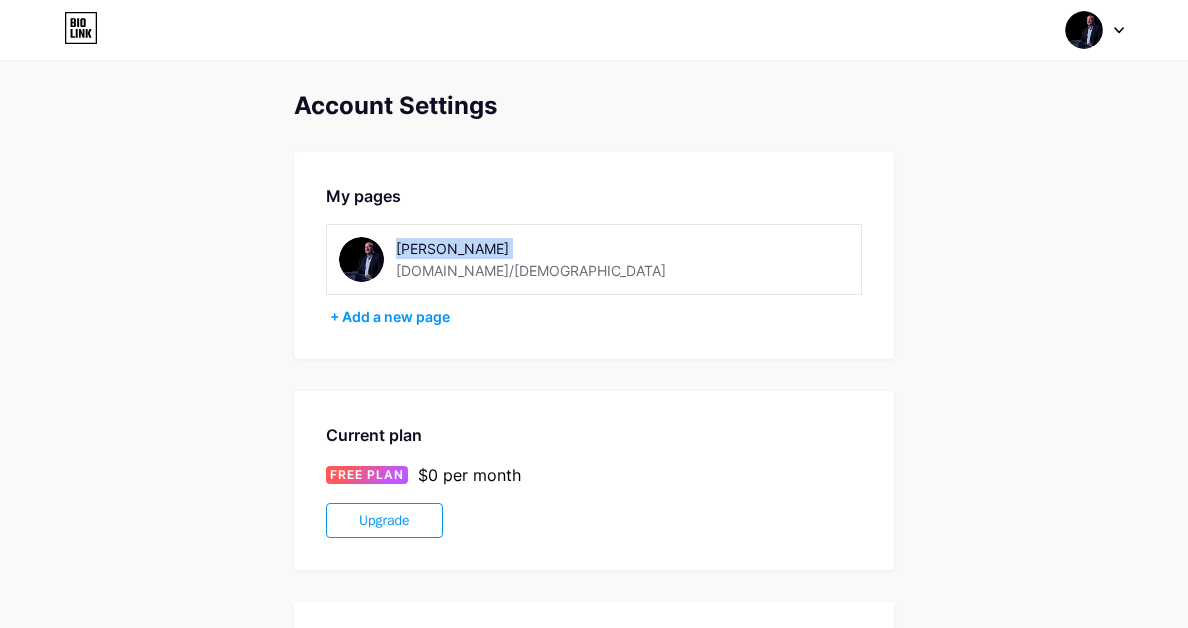 click at bounding box center (361, 259) 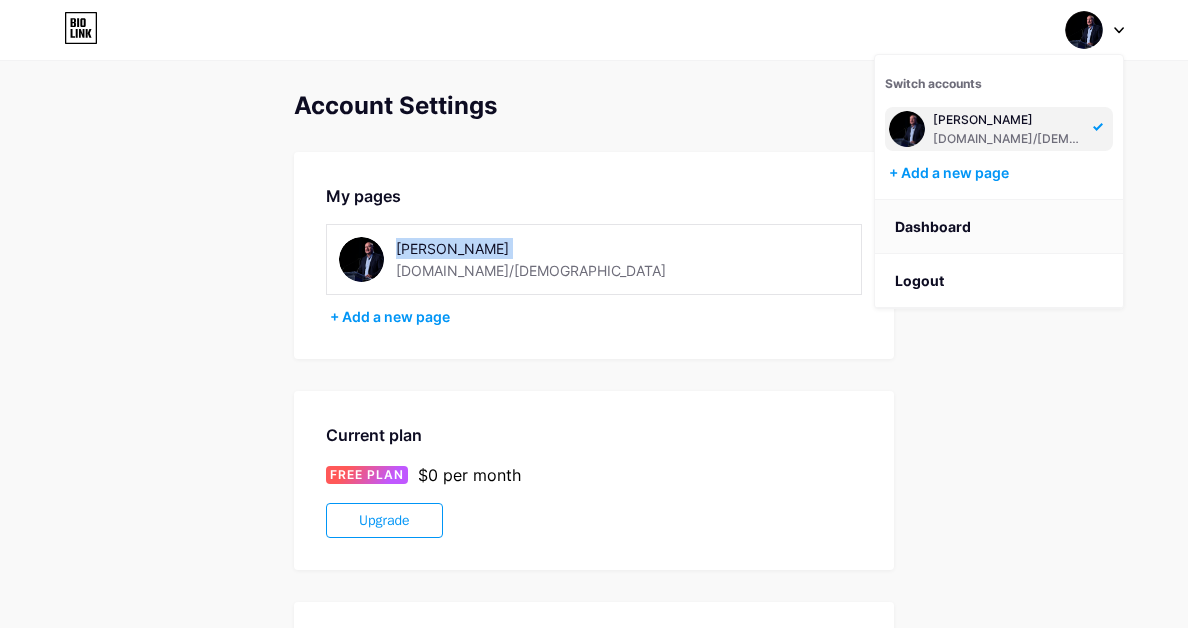click on "Dashboard" at bounding box center (999, 227) 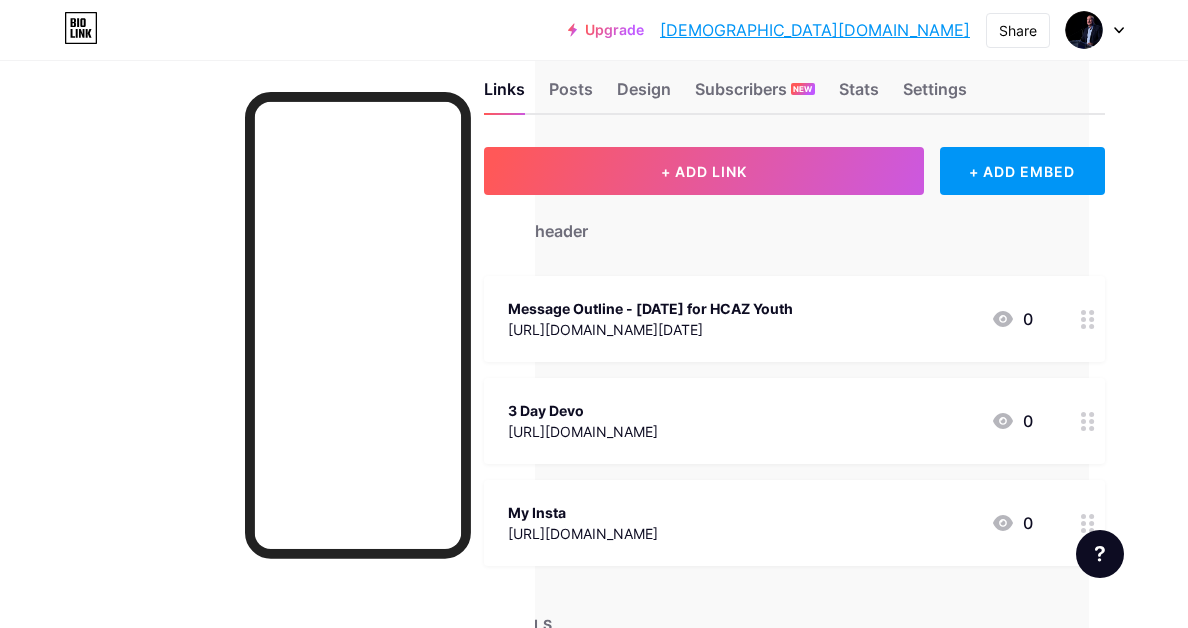 scroll, scrollTop: 0, scrollLeft: 99, axis: horizontal 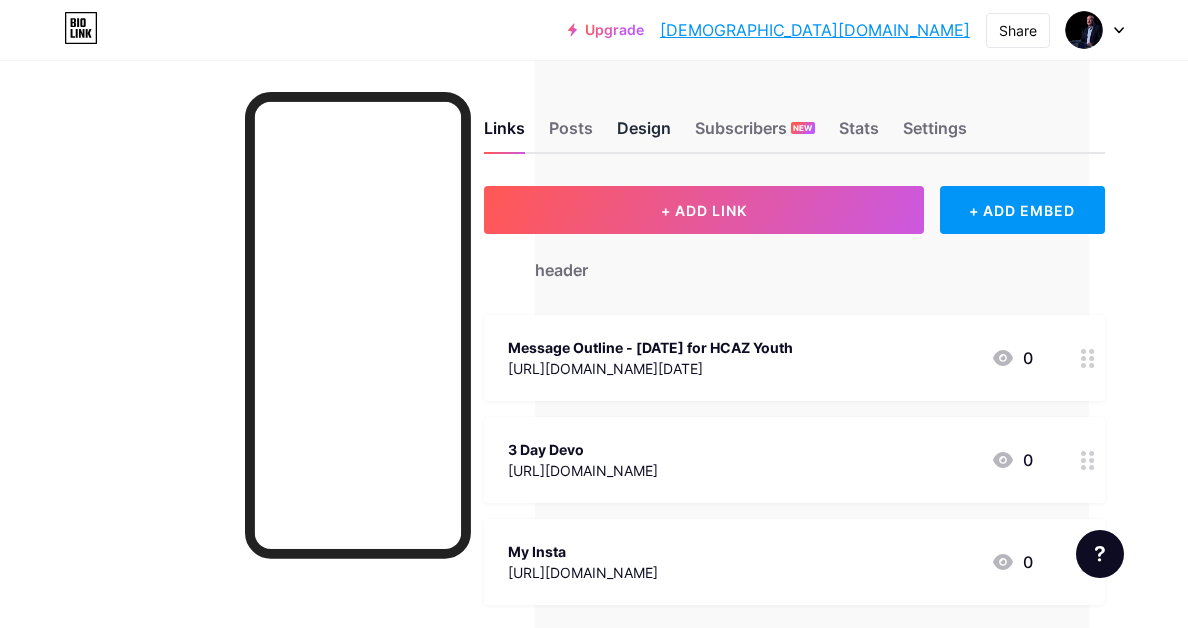 click on "Design" at bounding box center (644, 134) 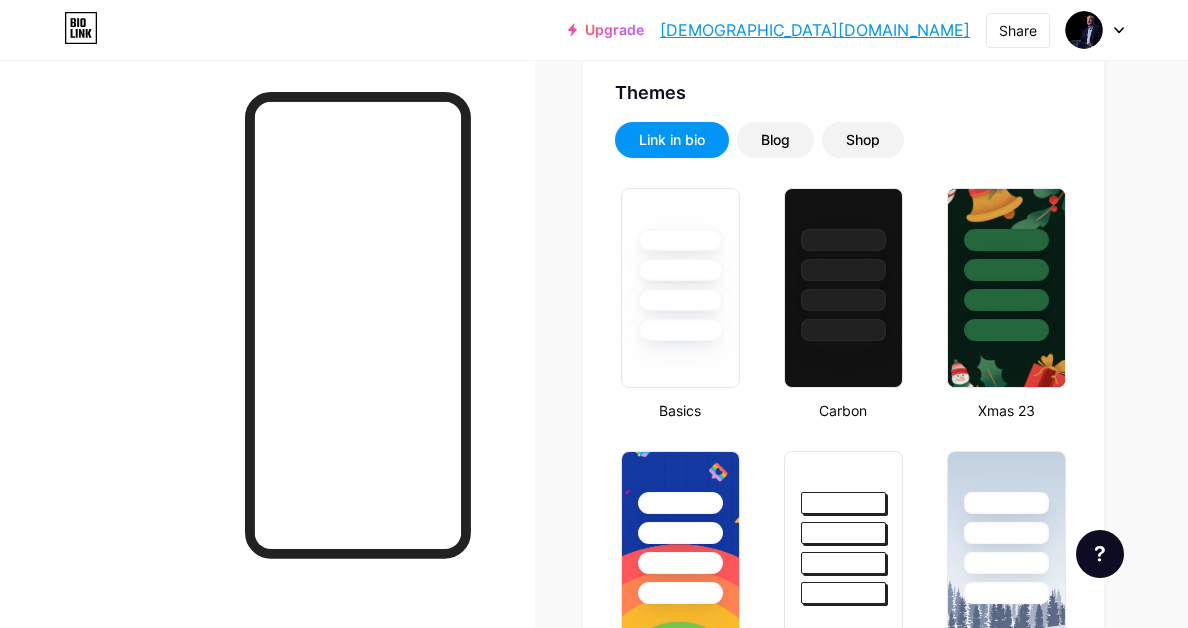 scroll, scrollTop: 406, scrollLeft: 0, axis: vertical 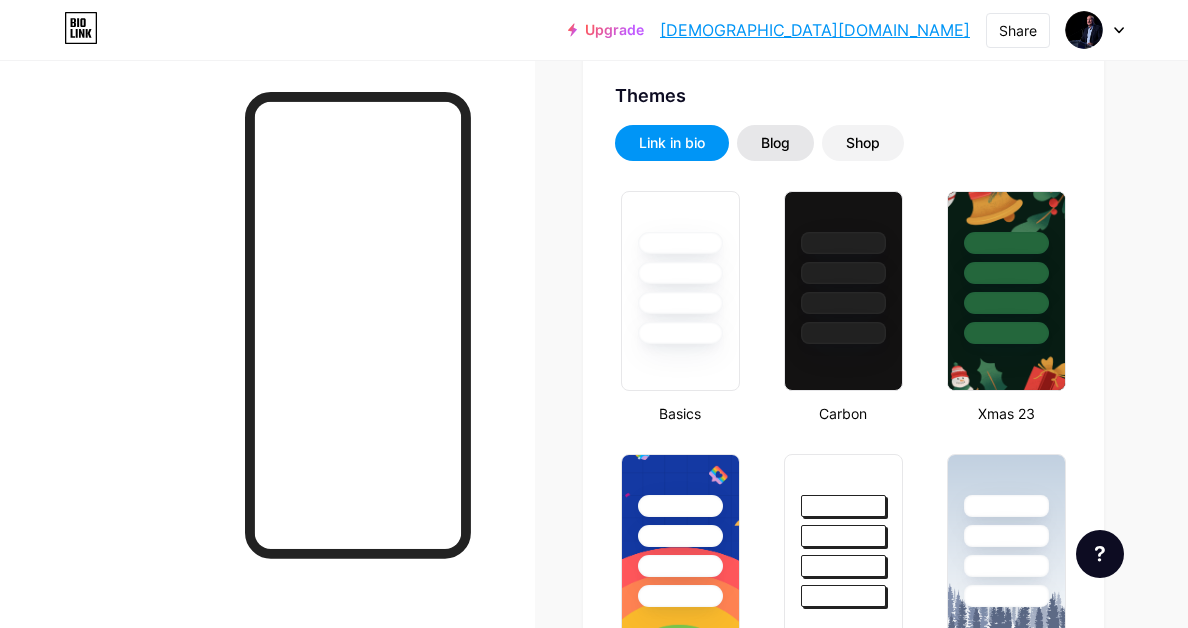 click on "Blog" at bounding box center (775, 143) 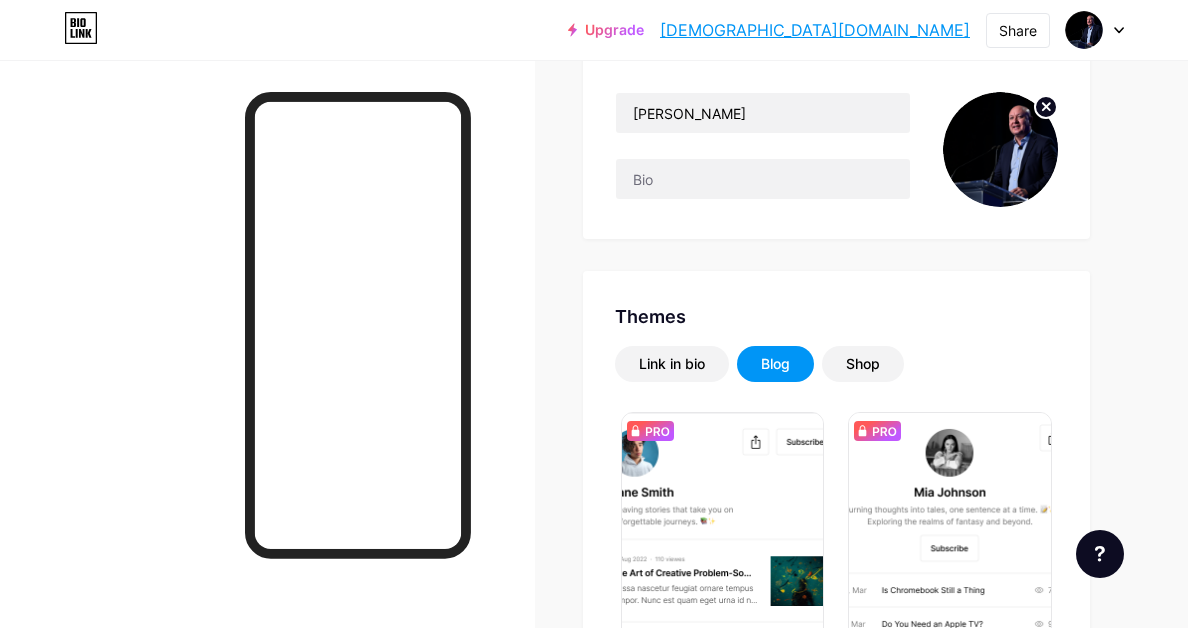 scroll, scrollTop: 187, scrollLeft: 0, axis: vertical 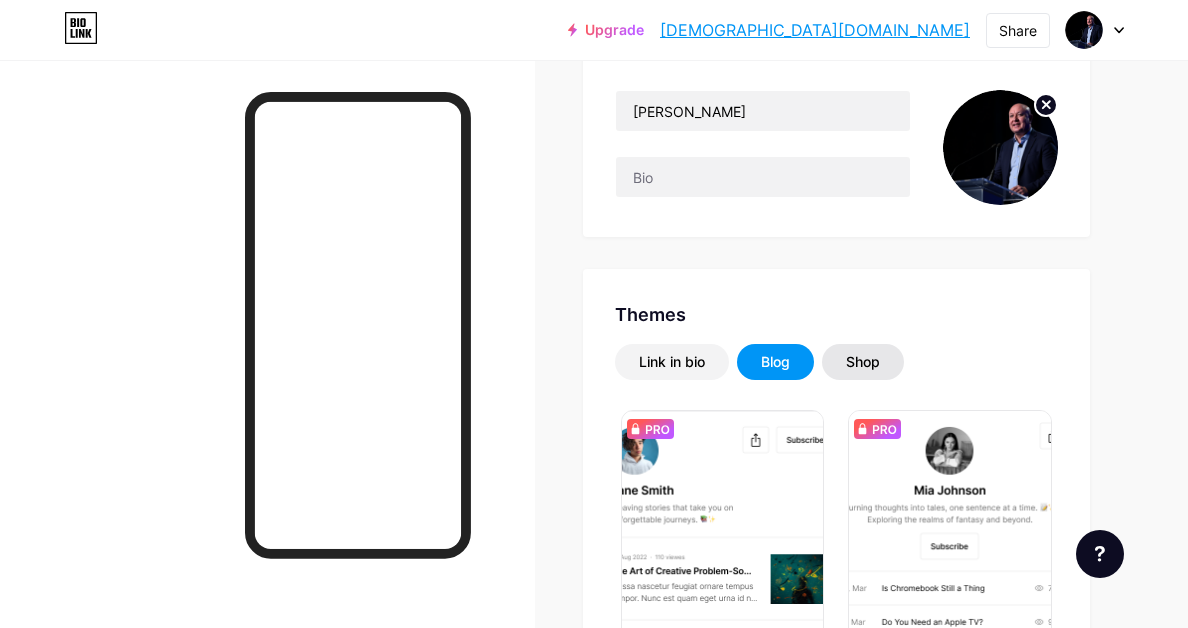 click on "Shop" at bounding box center [863, 362] 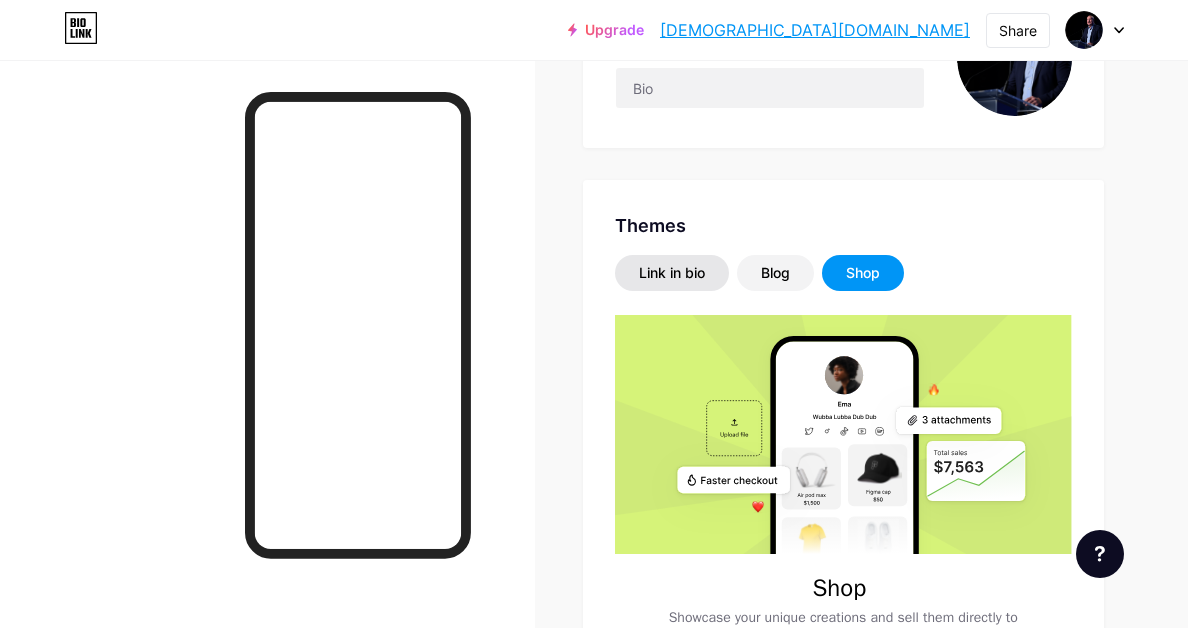 click on "Link in bio" at bounding box center [672, 273] 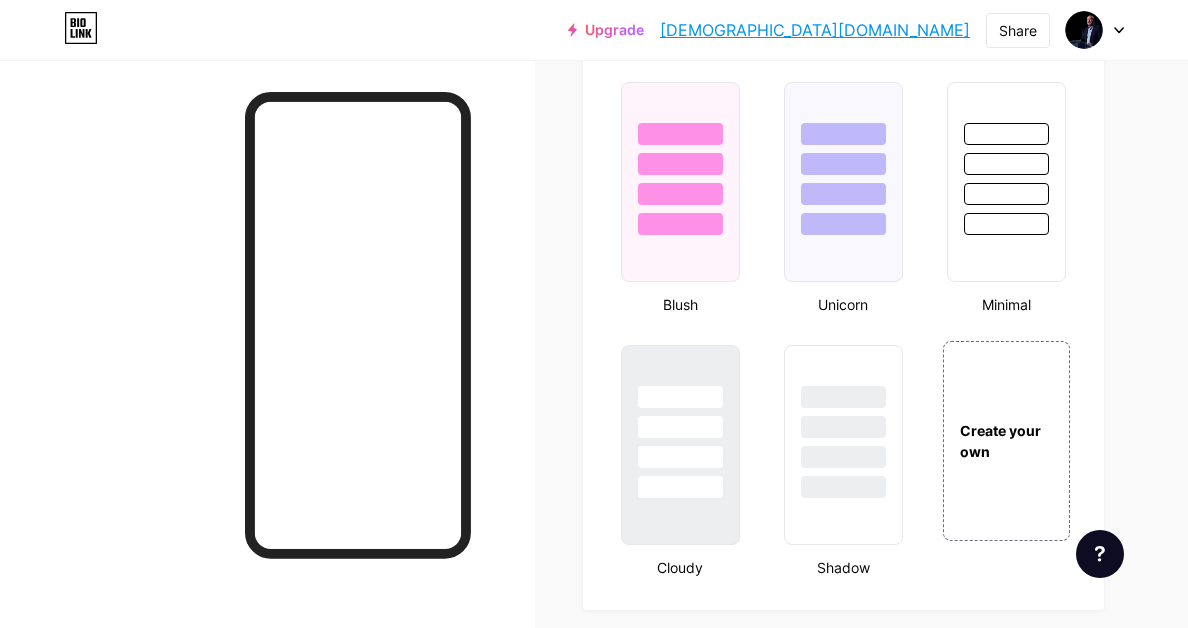 scroll, scrollTop: 2097, scrollLeft: 0, axis: vertical 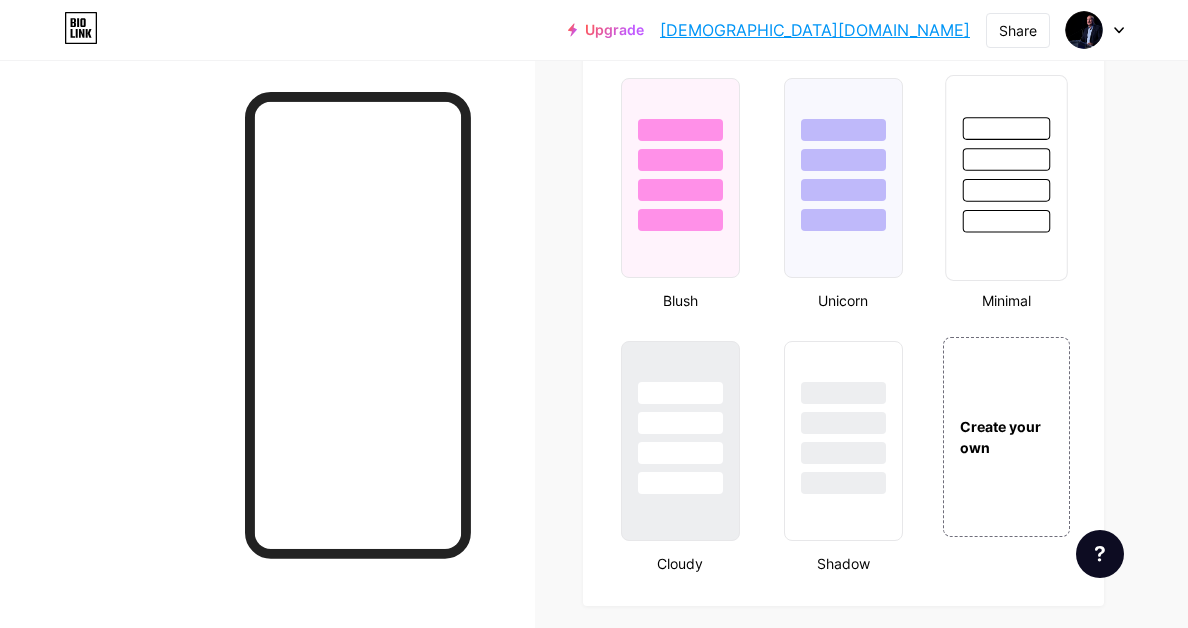 click at bounding box center (1006, 178) 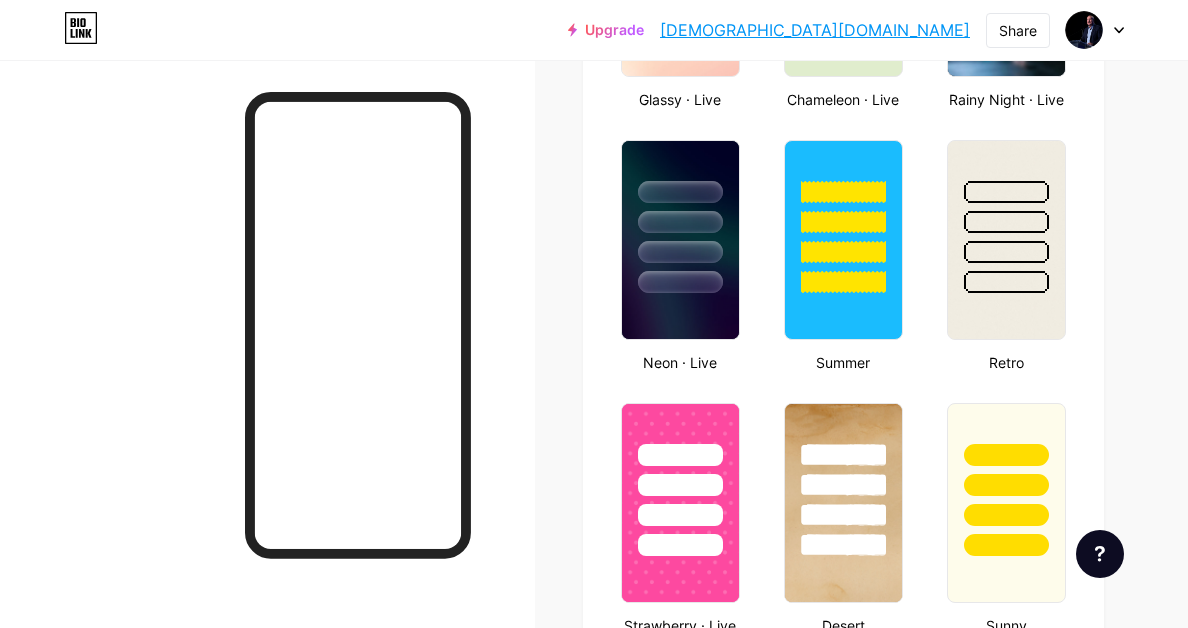 scroll, scrollTop: 1235, scrollLeft: 0, axis: vertical 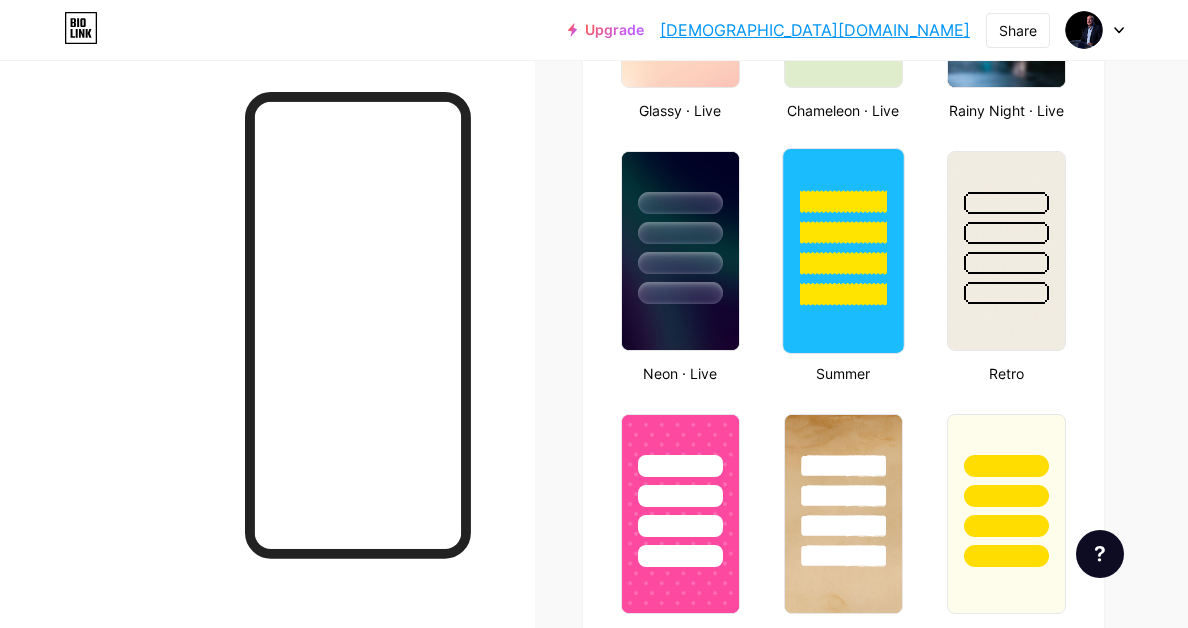 click at bounding box center [843, 251] 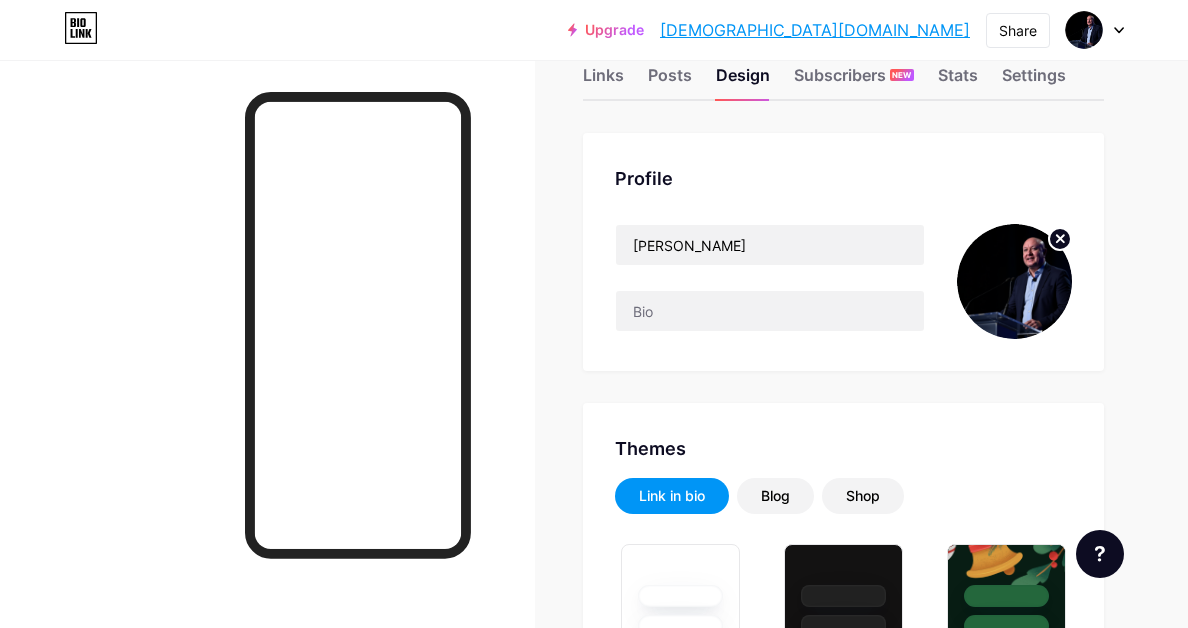 scroll, scrollTop: 51, scrollLeft: 0, axis: vertical 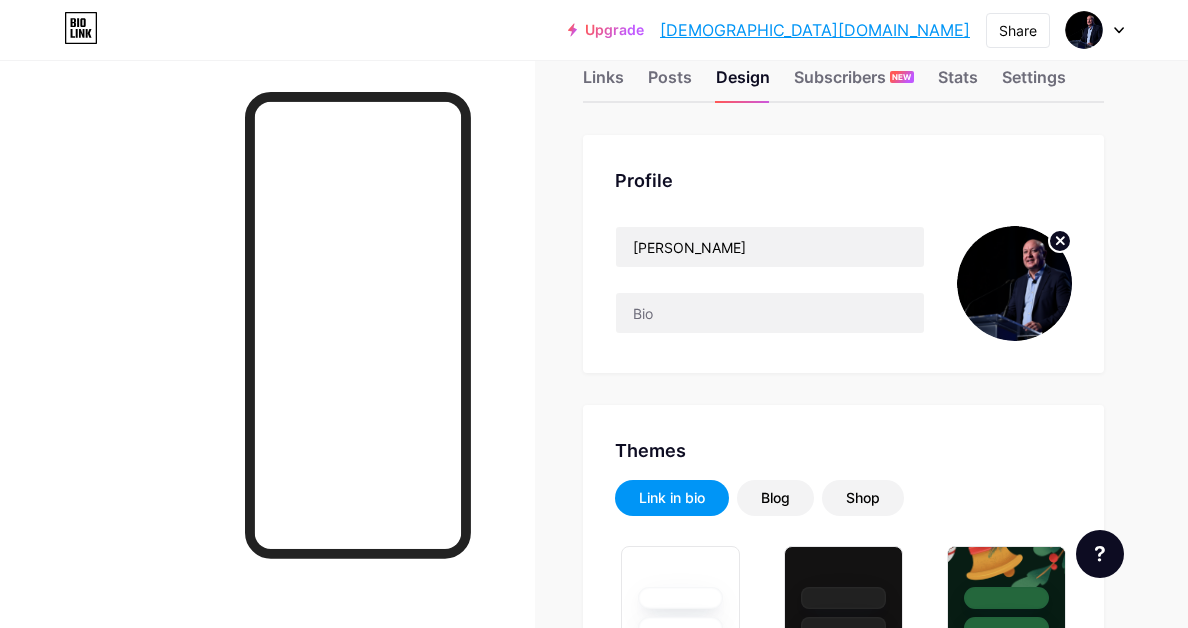 click at bounding box center (1014, 283) 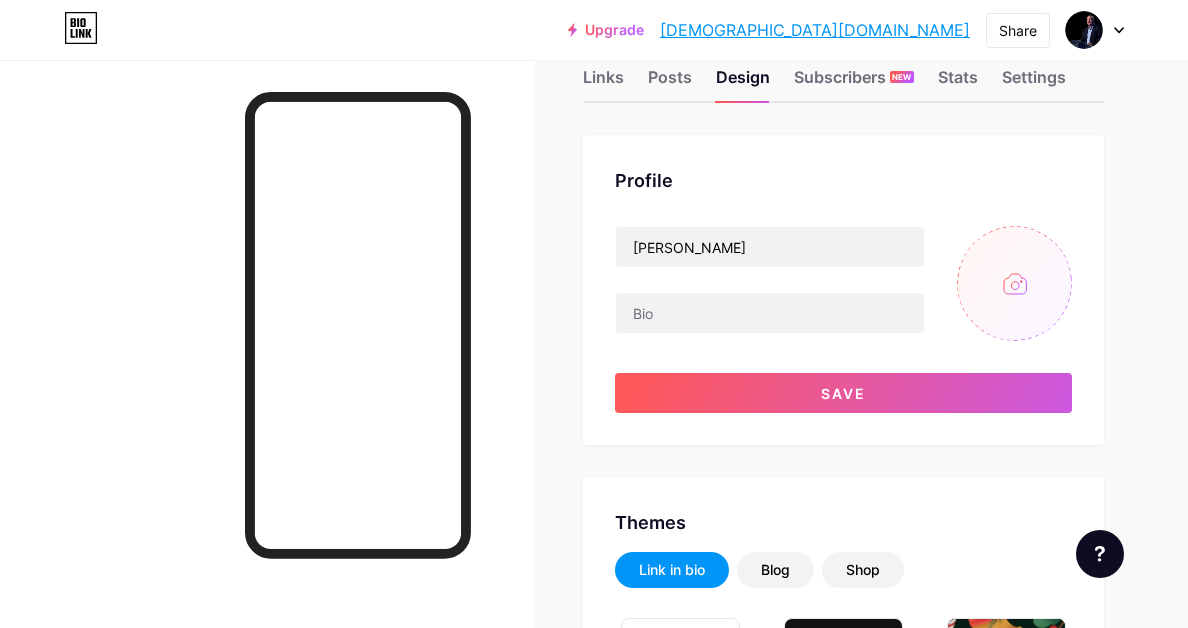 click at bounding box center (1014, 283) 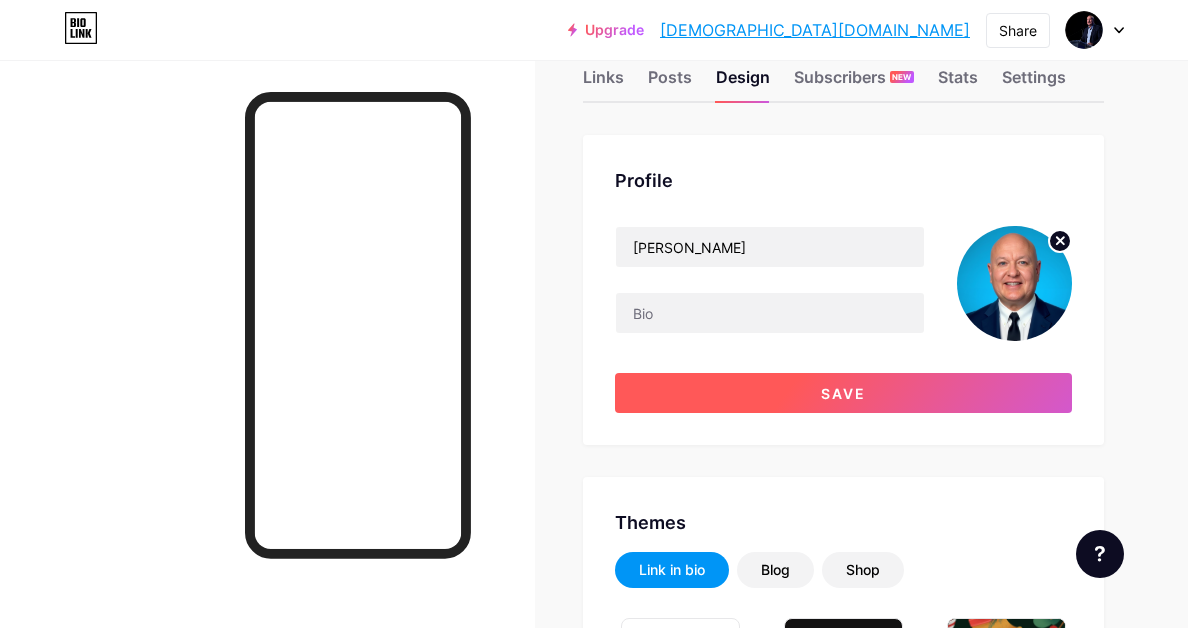 click on "Save" at bounding box center (843, 393) 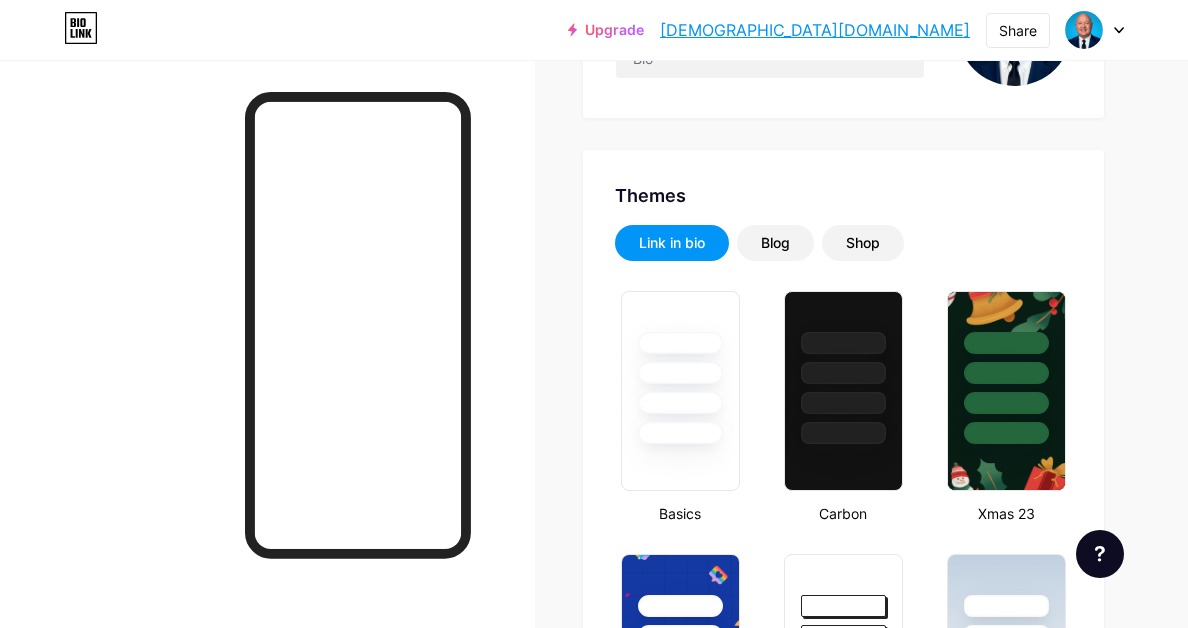 scroll, scrollTop: 0, scrollLeft: 0, axis: both 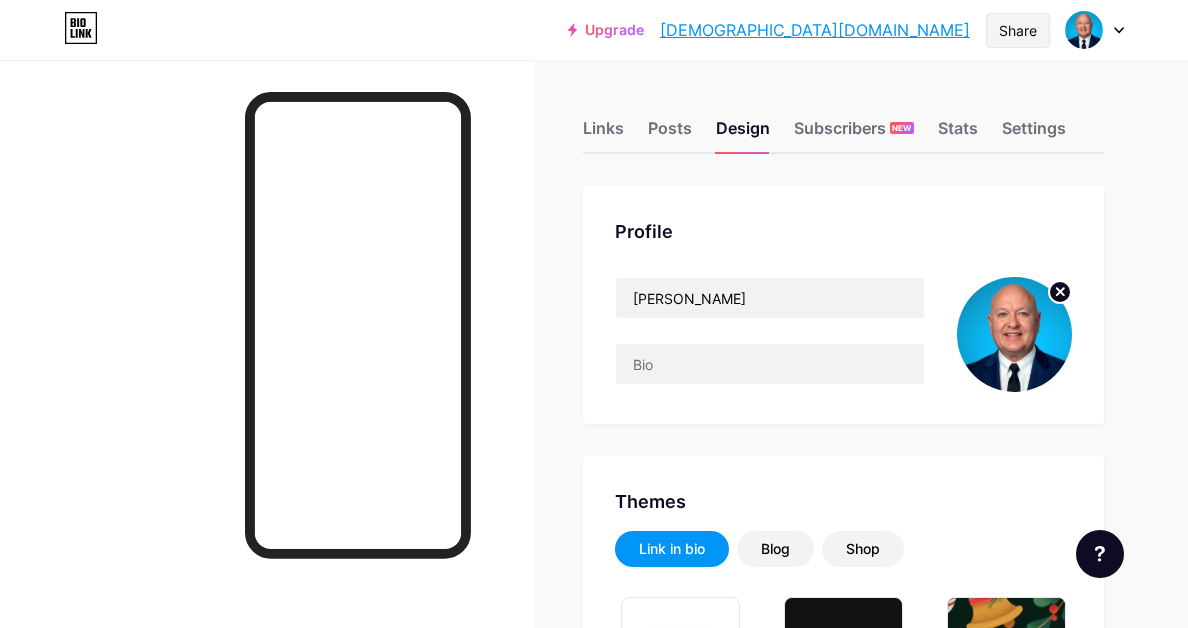 click on "Share" at bounding box center (1018, 30) 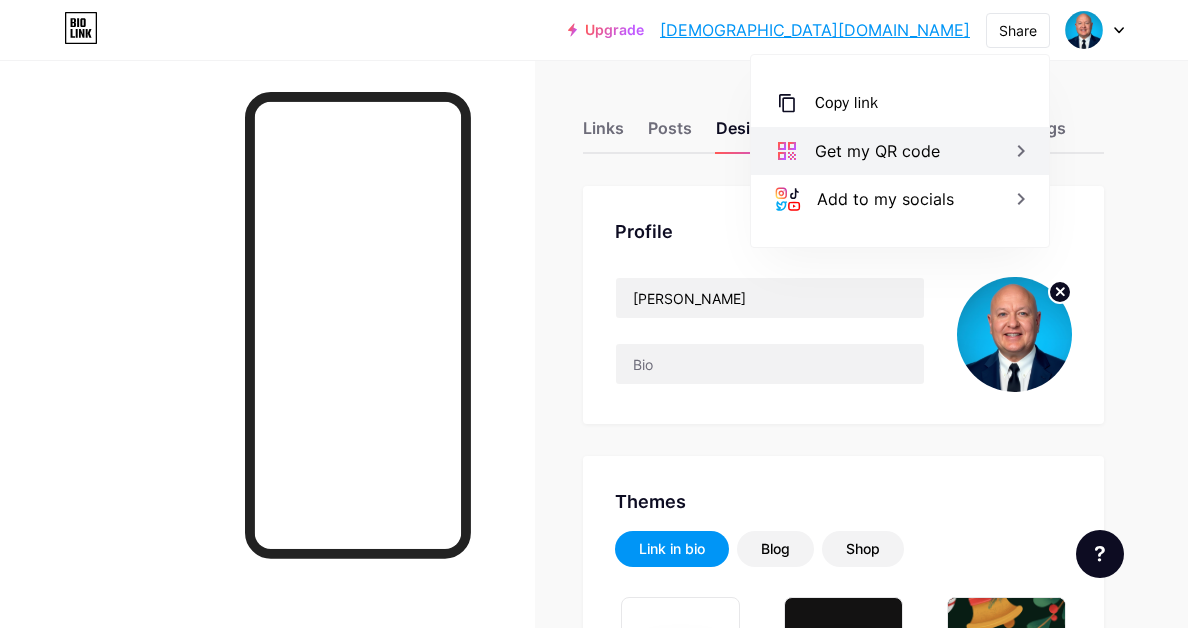 click on "Get my QR code" at bounding box center [900, 151] 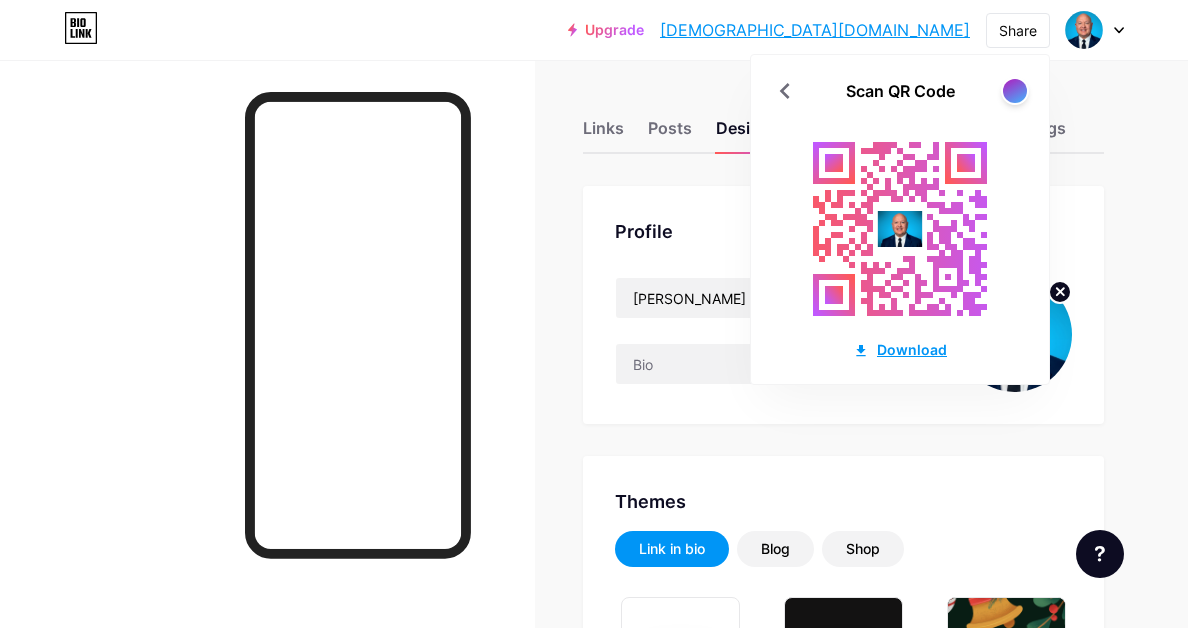 click on "Download" at bounding box center [900, 349] 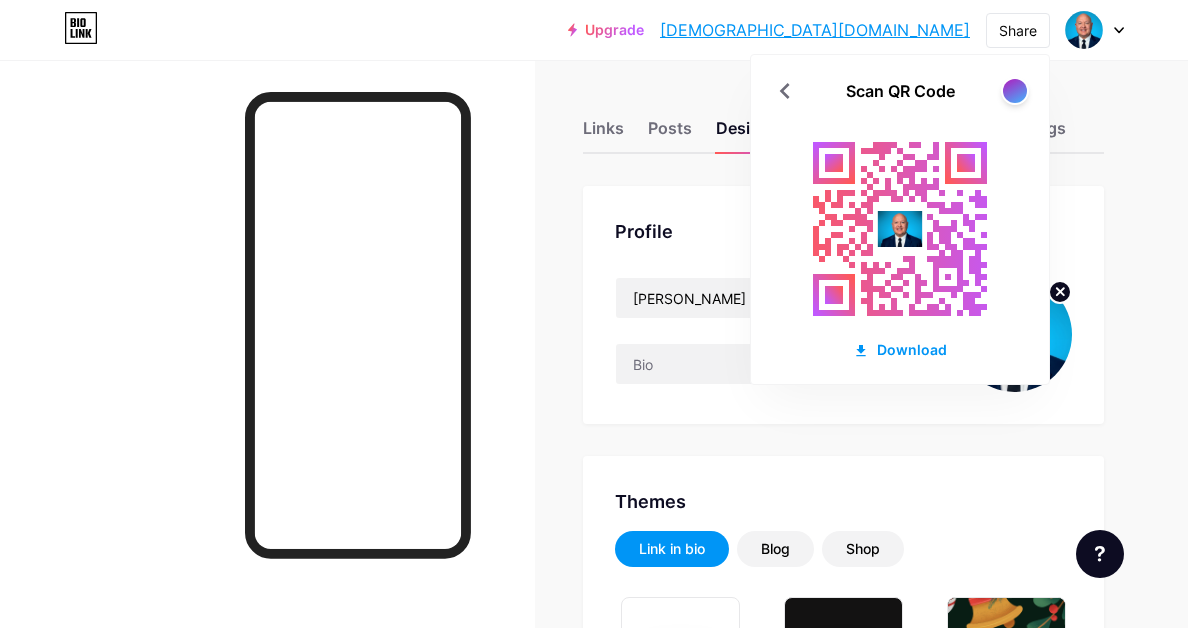 scroll, scrollTop: 0, scrollLeft: 0, axis: both 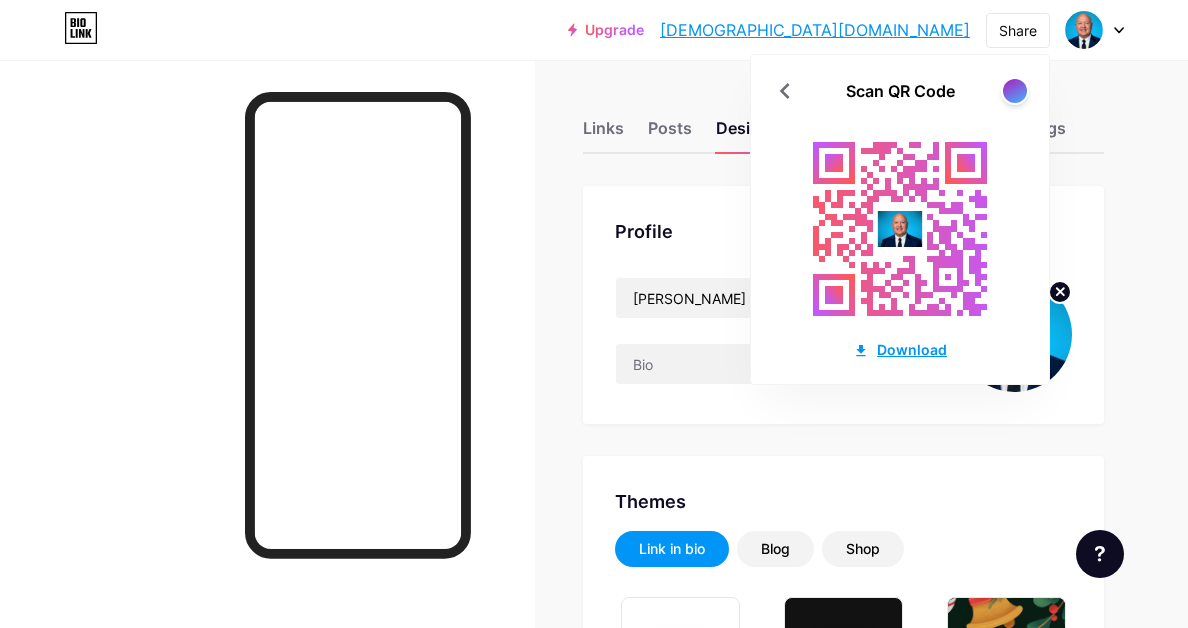 click on "Download" at bounding box center (900, 349) 